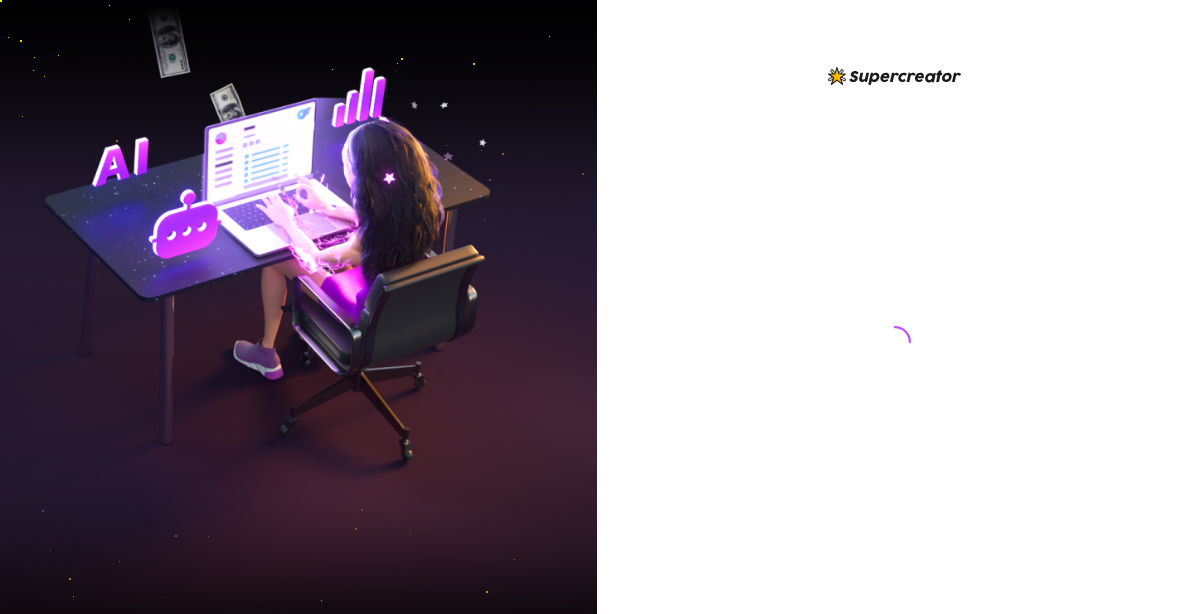 scroll, scrollTop: 0, scrollLeft: 0, axis: both 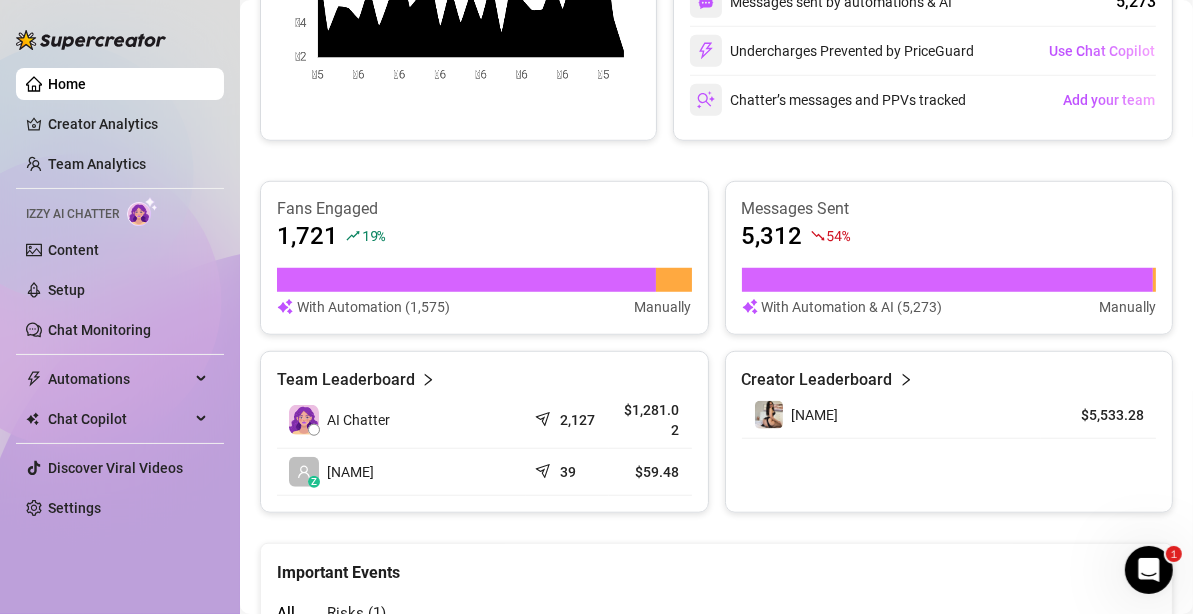 click on "Chat Copilot" at bounding box center [119, 419] 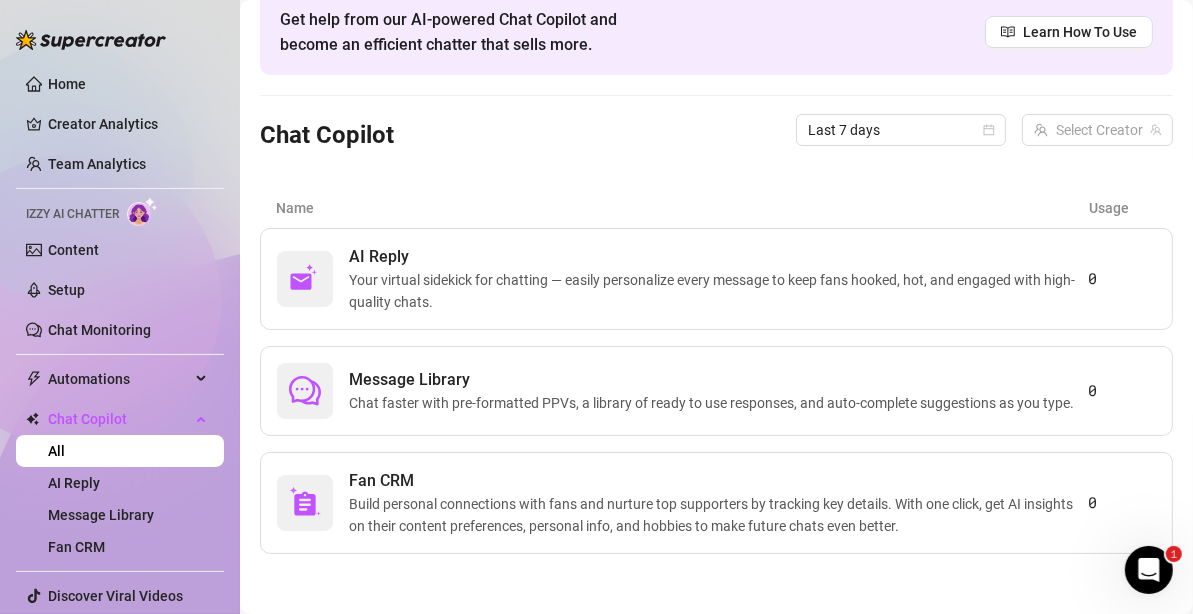 scroll, scrollTop: 105, scrollLeft: 0, axis: vertical 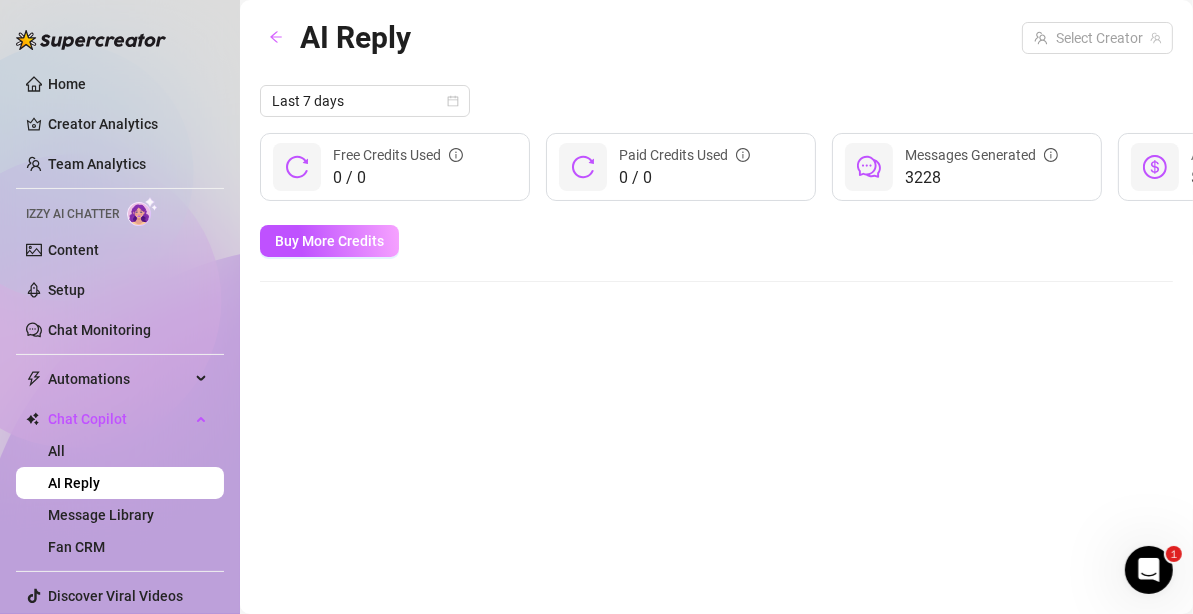 click on "Automations" at bounding box center [120, 379] 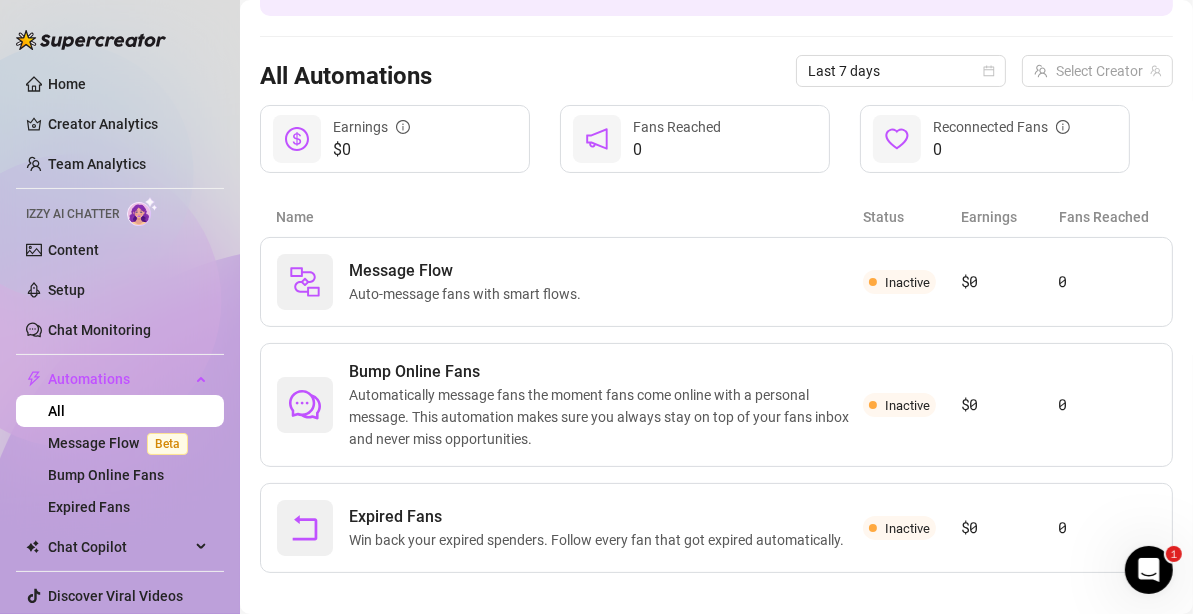 scroll, scrollTop: 166, scrollLeft: 0, axis: vertical 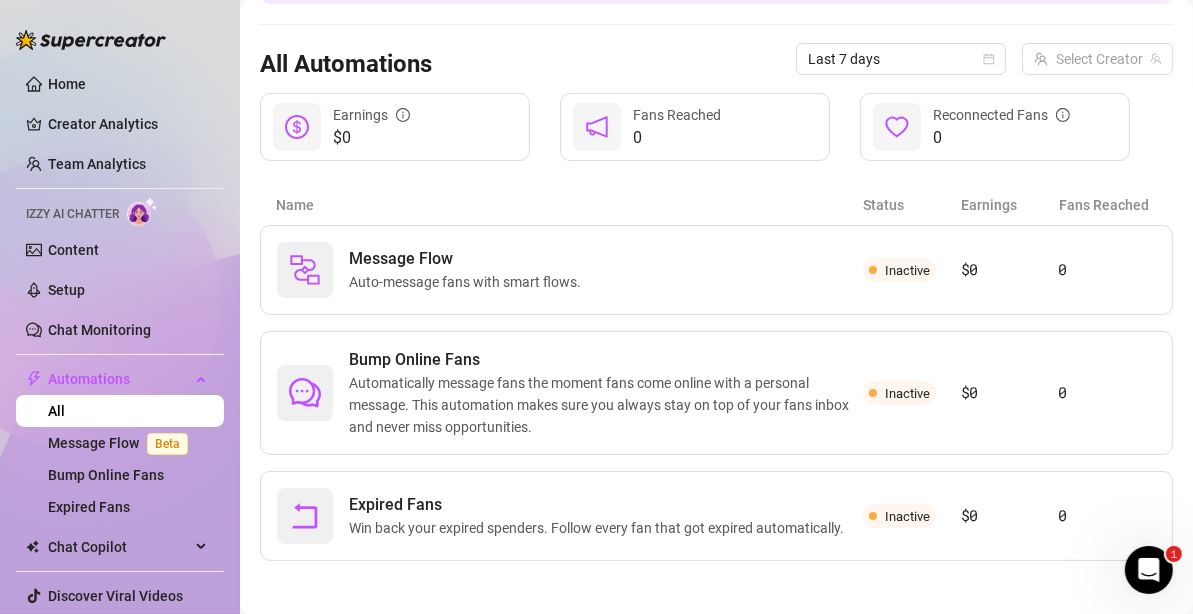 click on "Bump Online Fans" at bounding box center [606, 360] 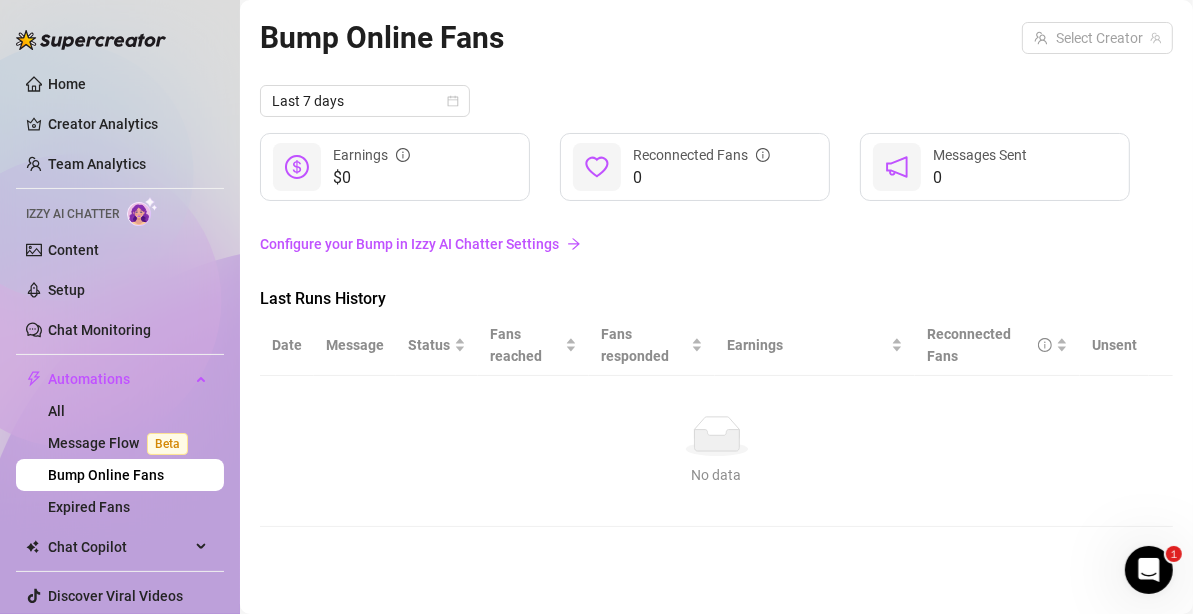 scroll, scrollTop: 0, scrollLeft: 0, axis: both 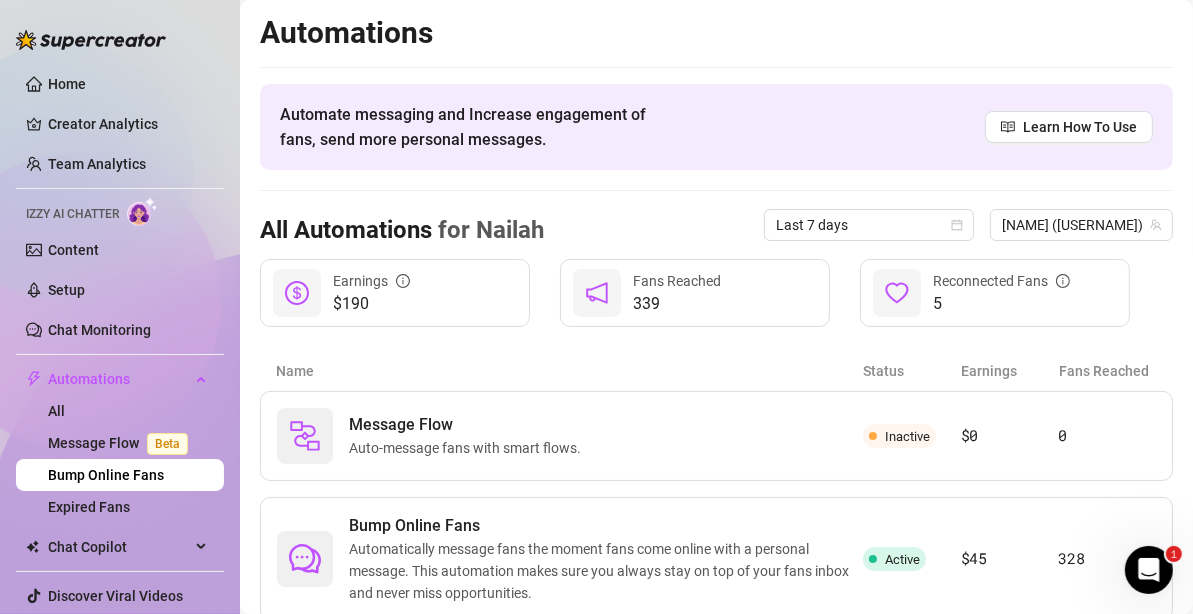 click on "Chat Copilot" at bounding box center [119, 547] 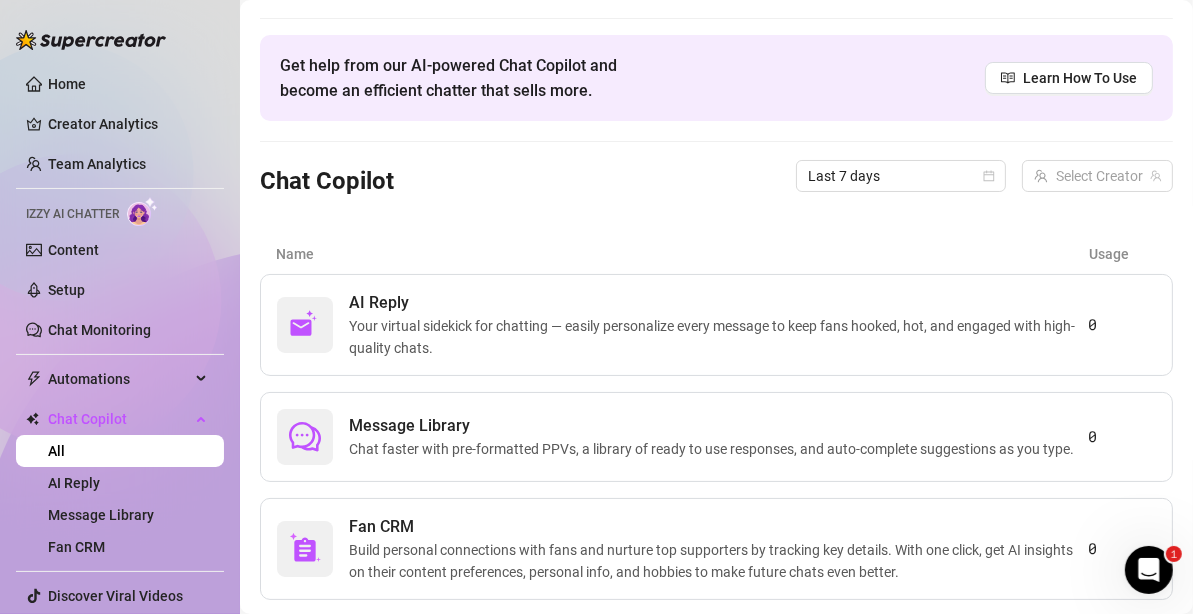 scroll, scrollTop: 0, scrollLeft: 0, axis: both 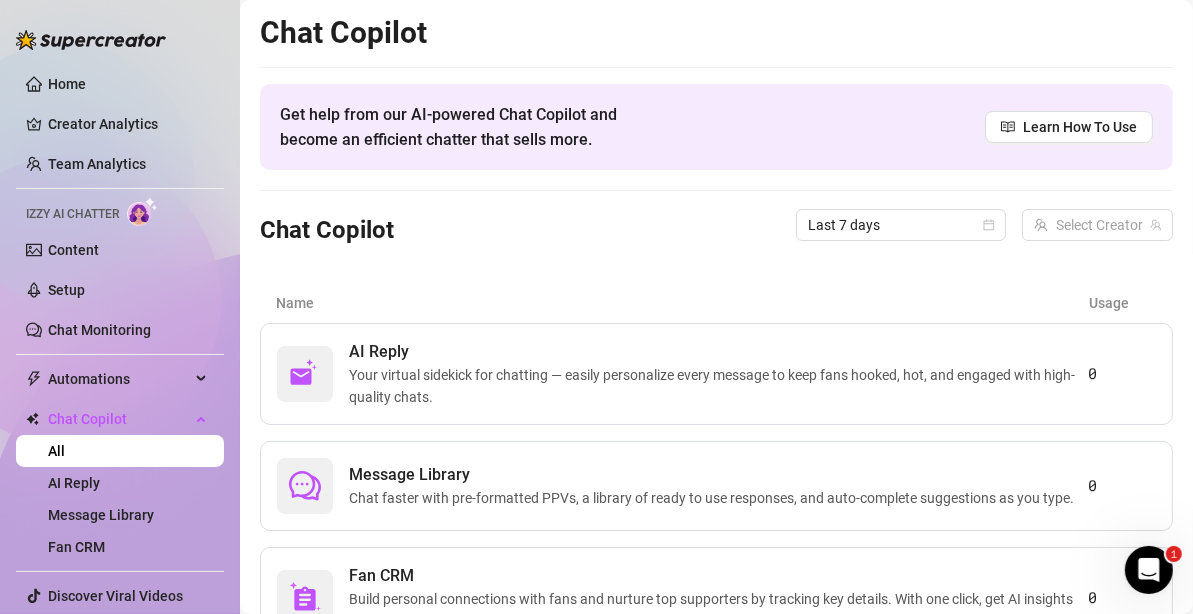 click on "Content" at bounding box center (73, 250) 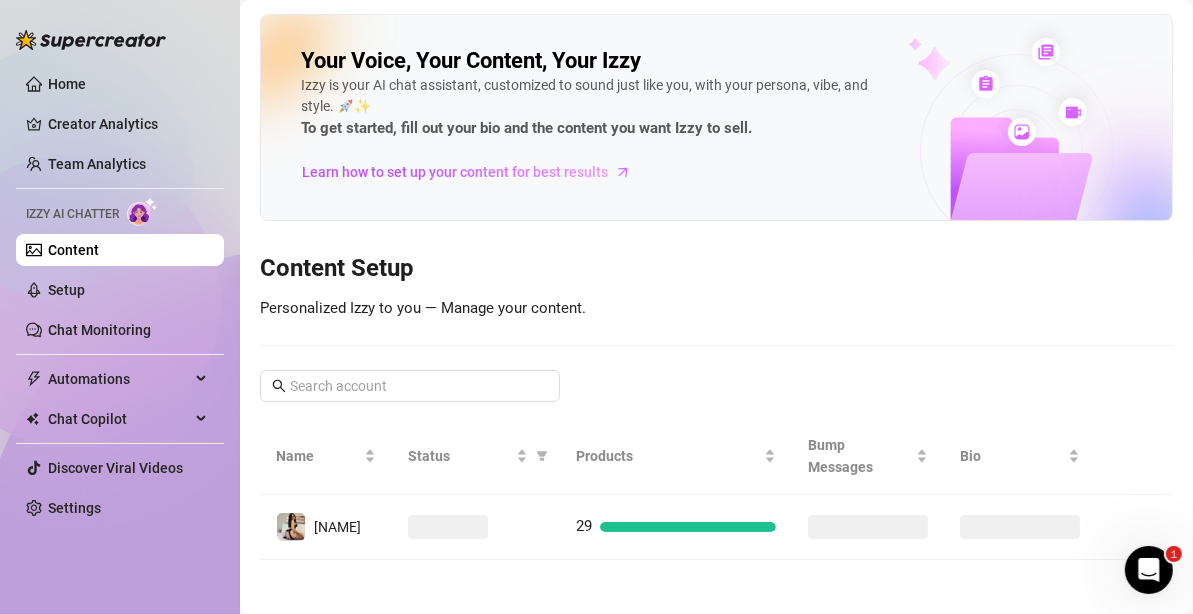 scroll, scrollTop: 4, scrollLeft: 0, axis: vertical 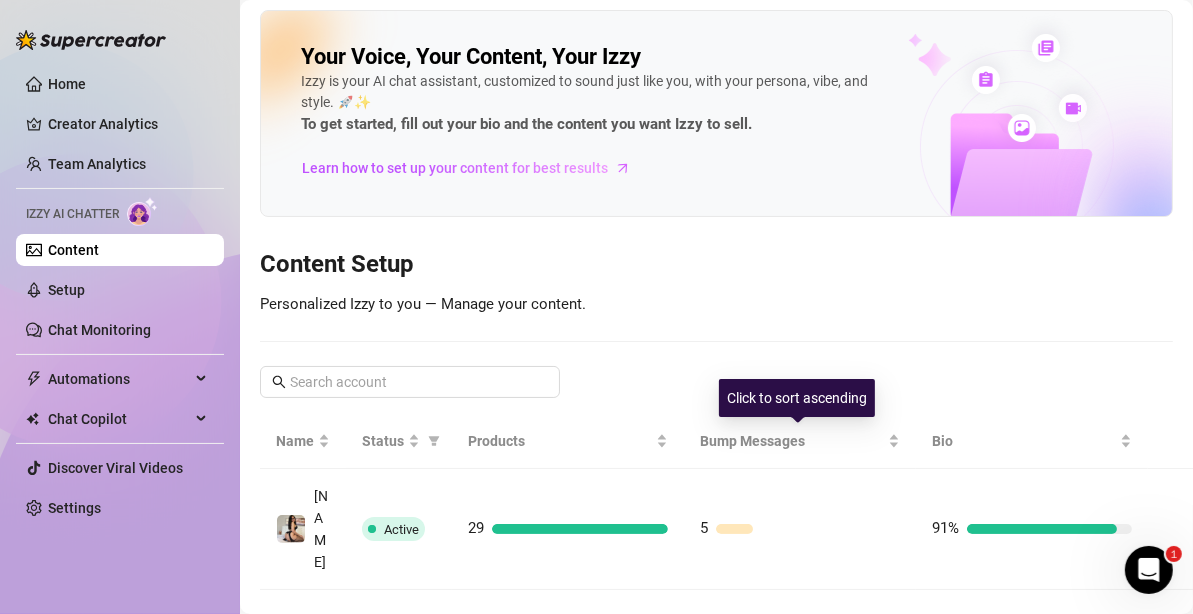 click on "Bump Messages" at bounding box center [792, 441] 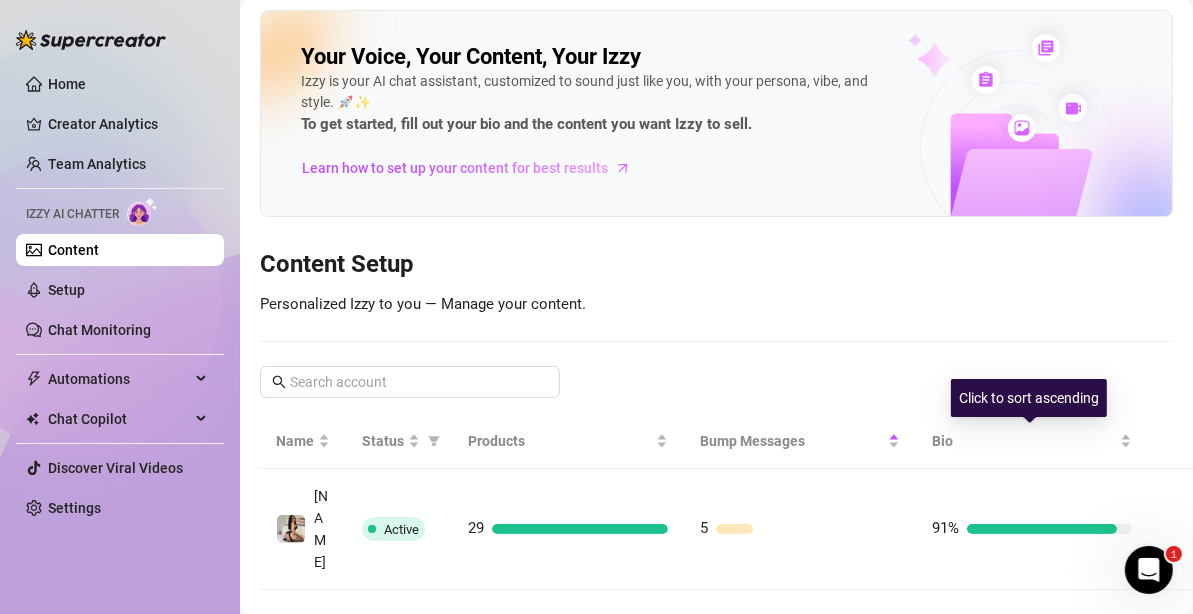 scroll, scrollTop: 55, scrollLeft: 0, axis: vertical 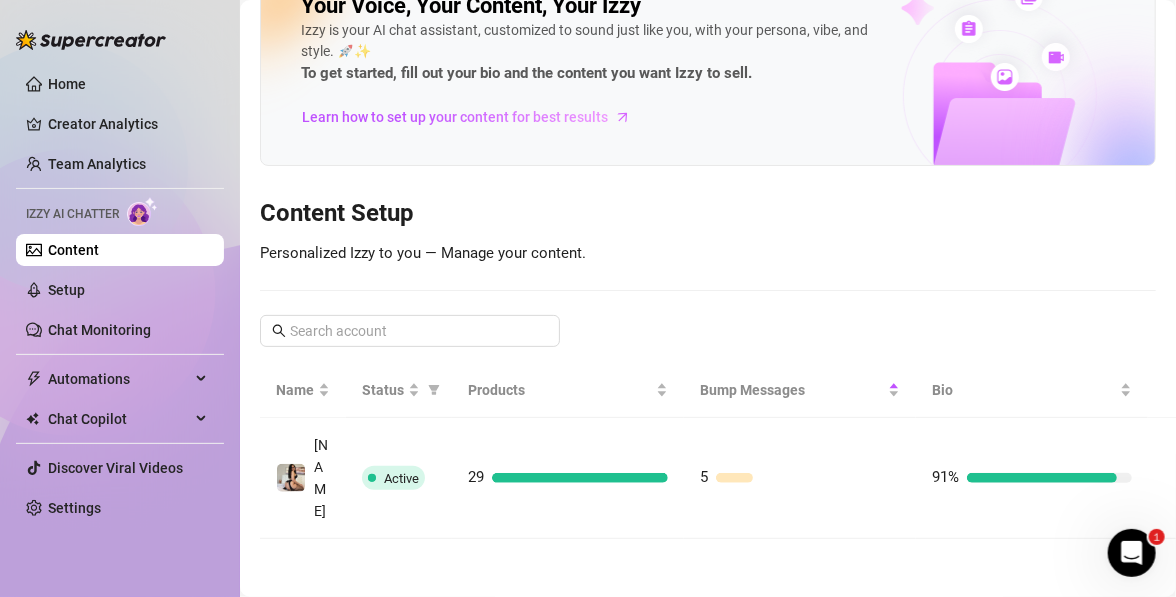 click at bounding box center [1180, 478] 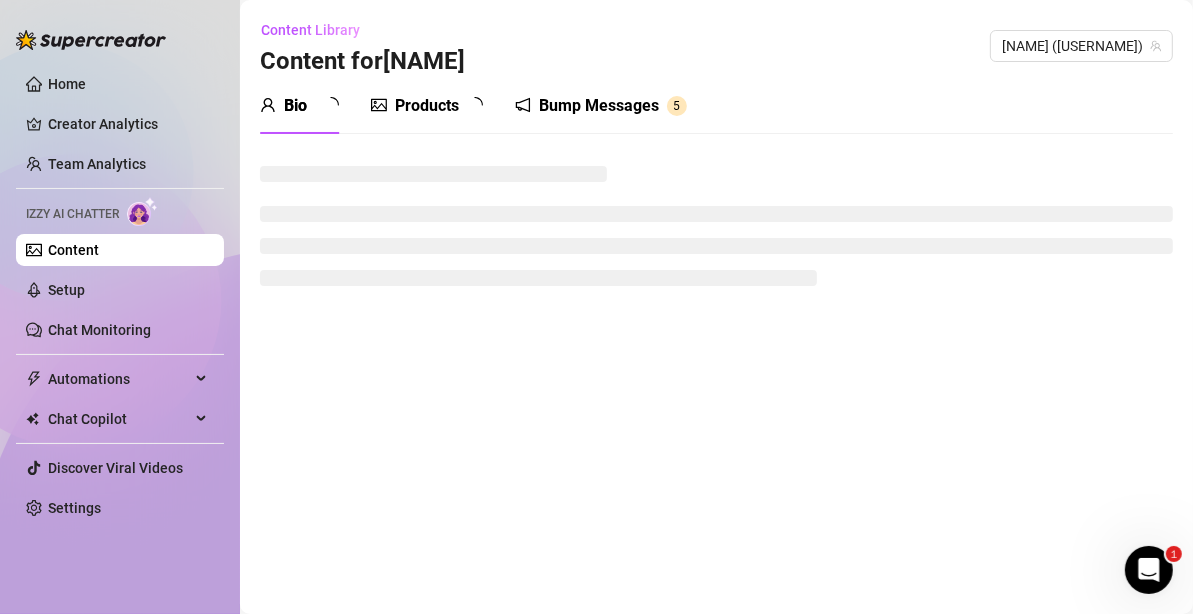 scroll, scrollTop: 0, scrollLeft: 0, axis: both 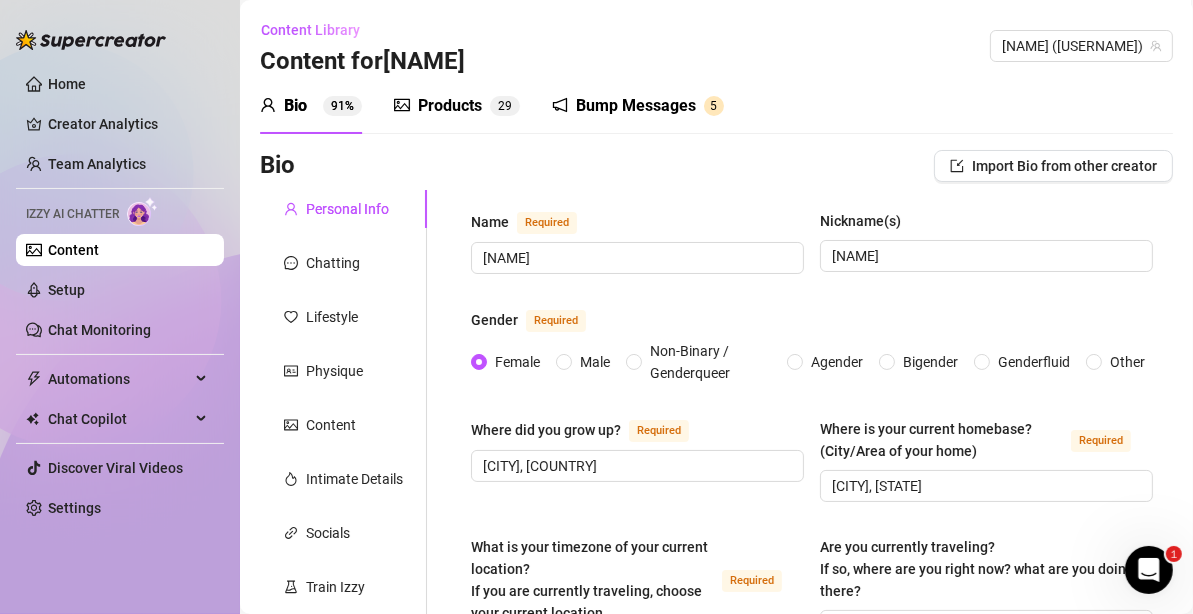 type 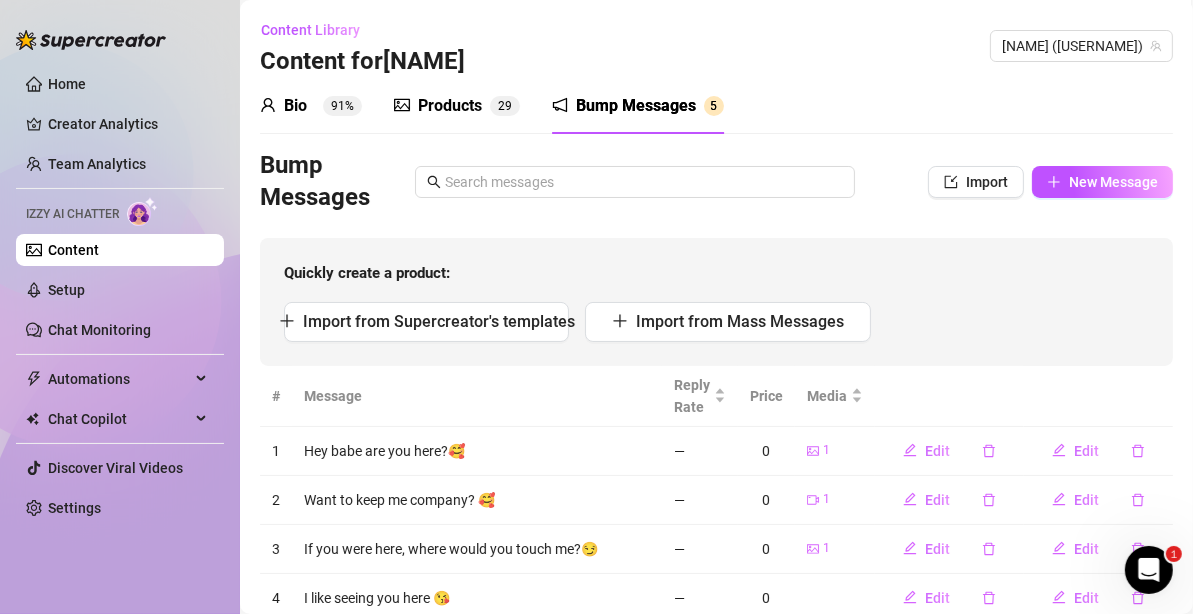 click 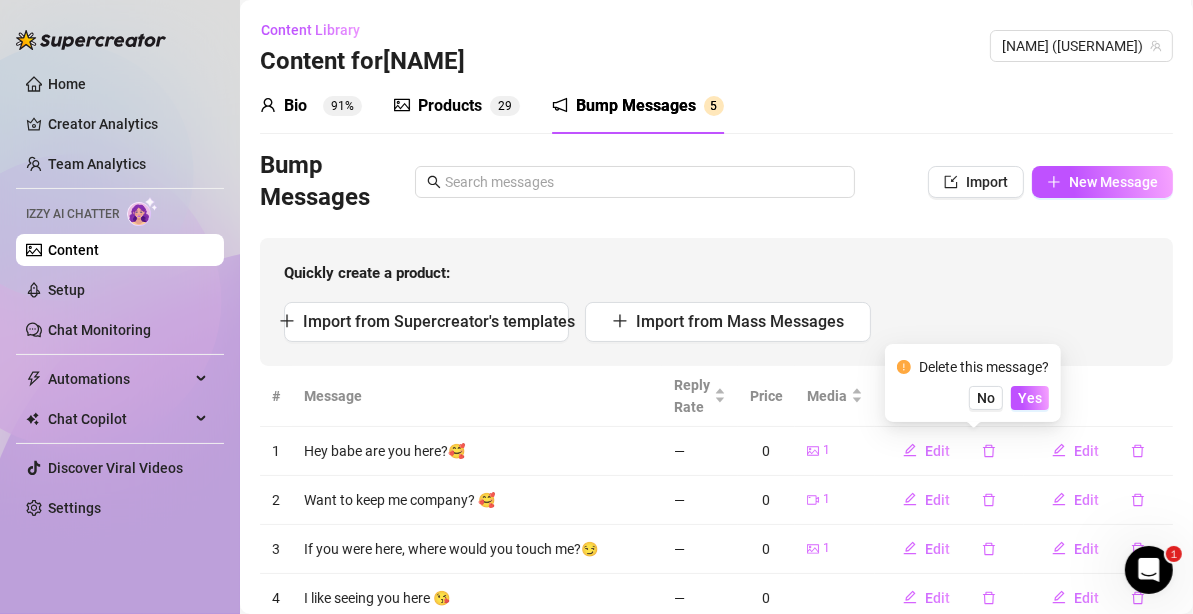 click on "Yes" at bounding box center (1030, 398) 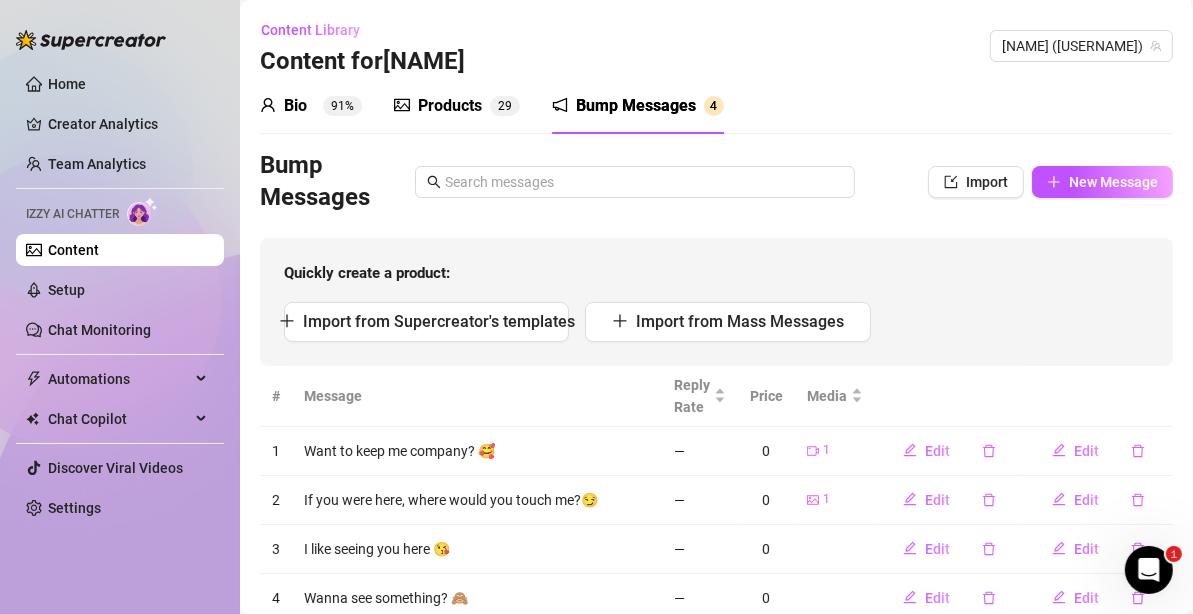 click 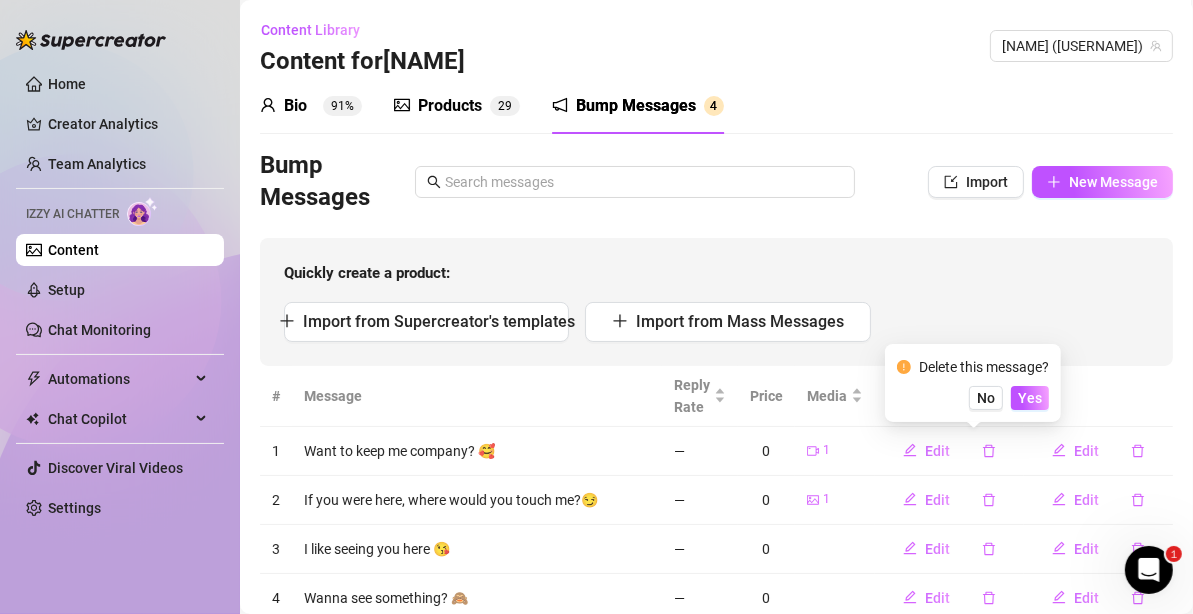 click on "Yes" at bounding box center (1030, 398) 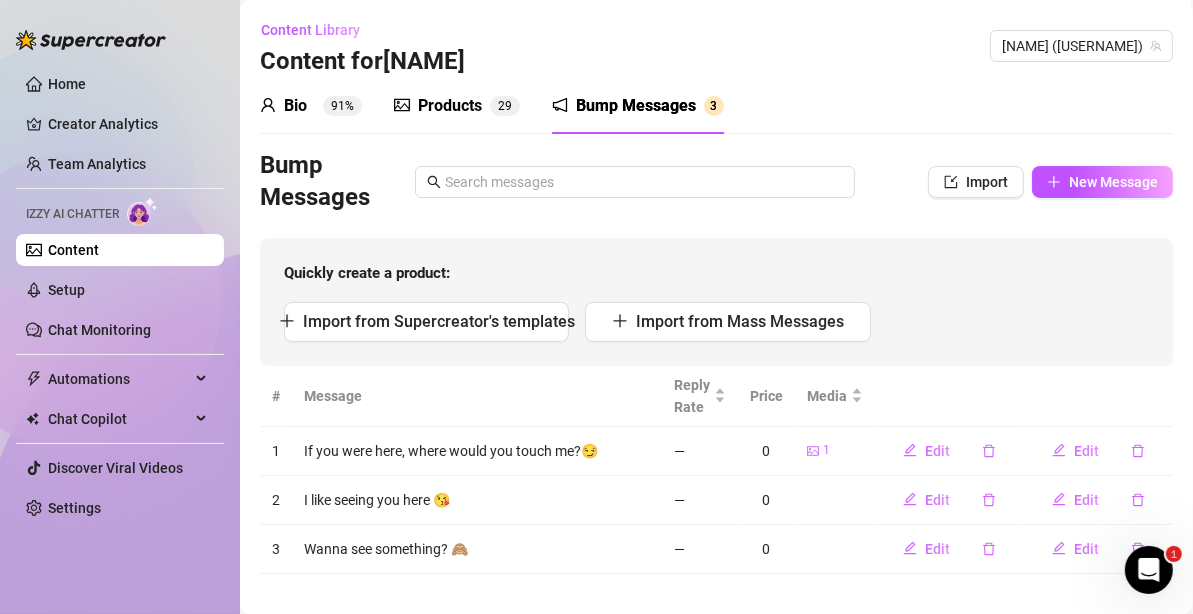 click 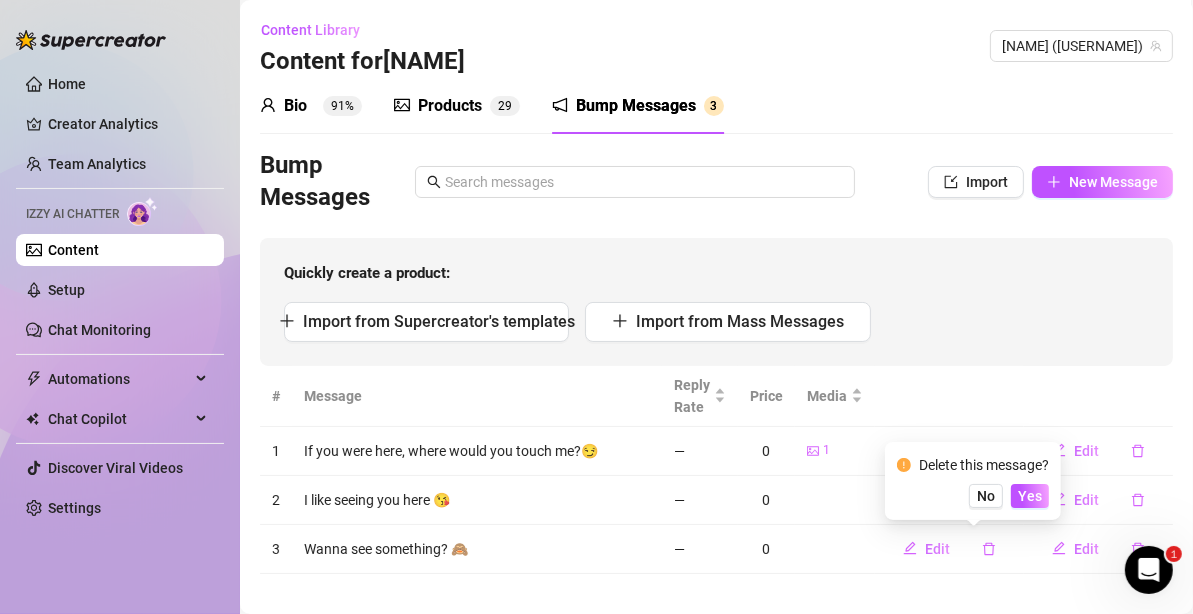 click on "Yes" at bounding box center (1030, 496) 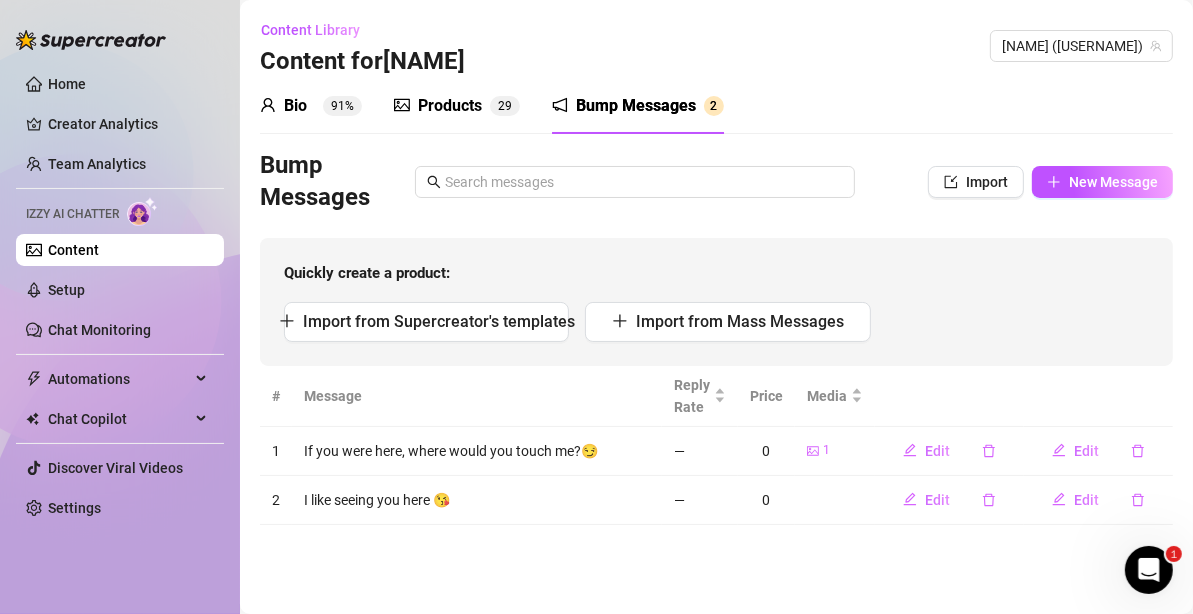 click 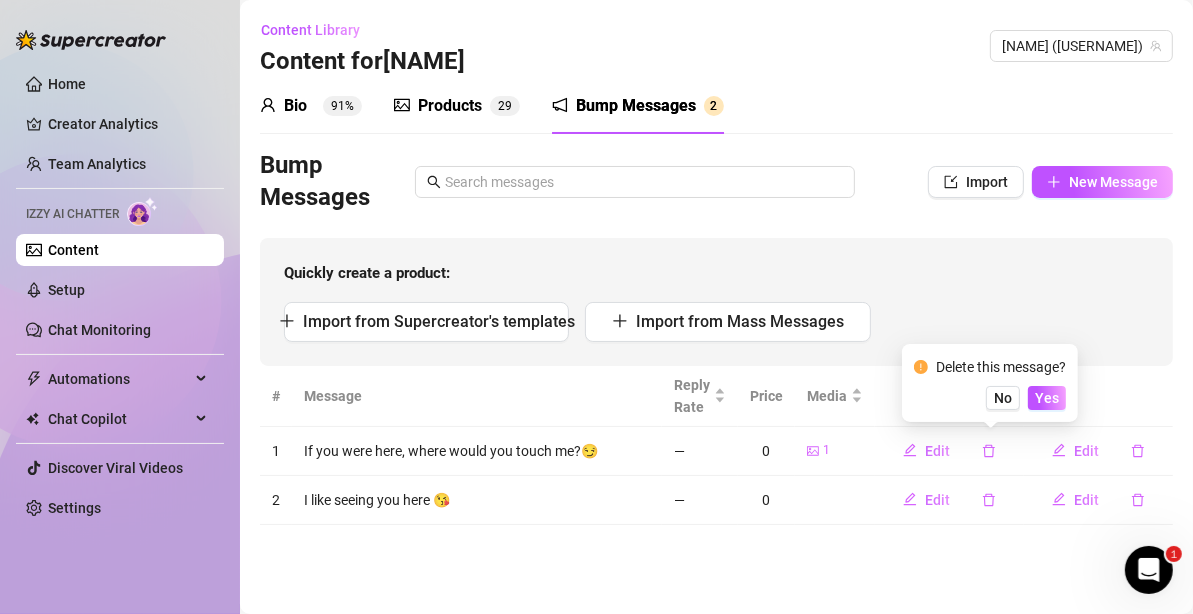 click on "Yes" at bounding box center [1047, 398] 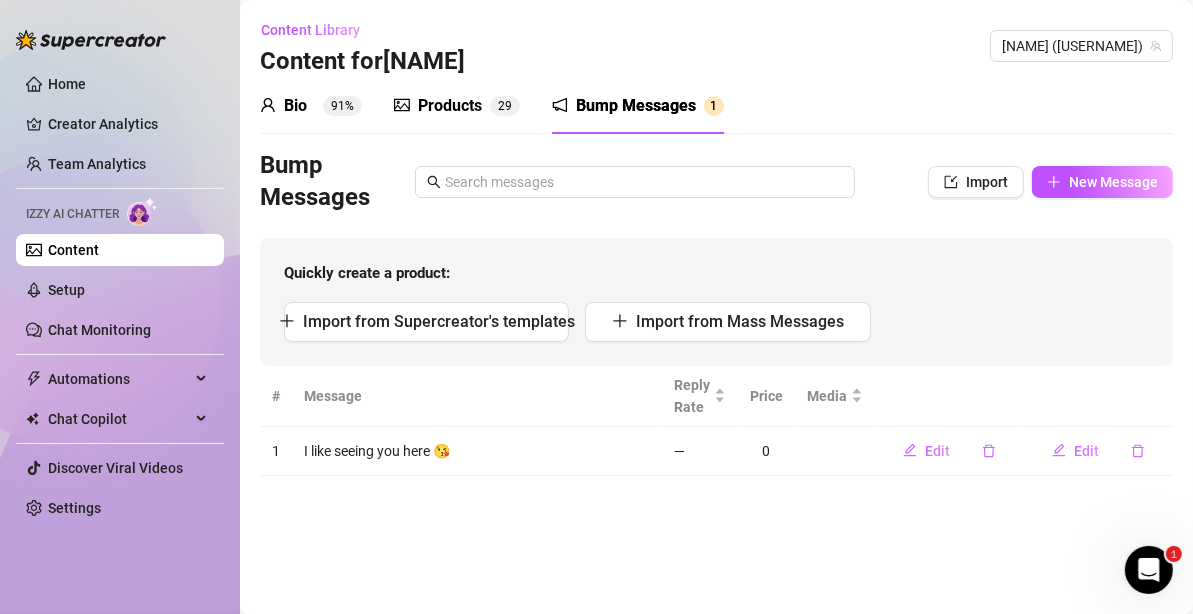 click 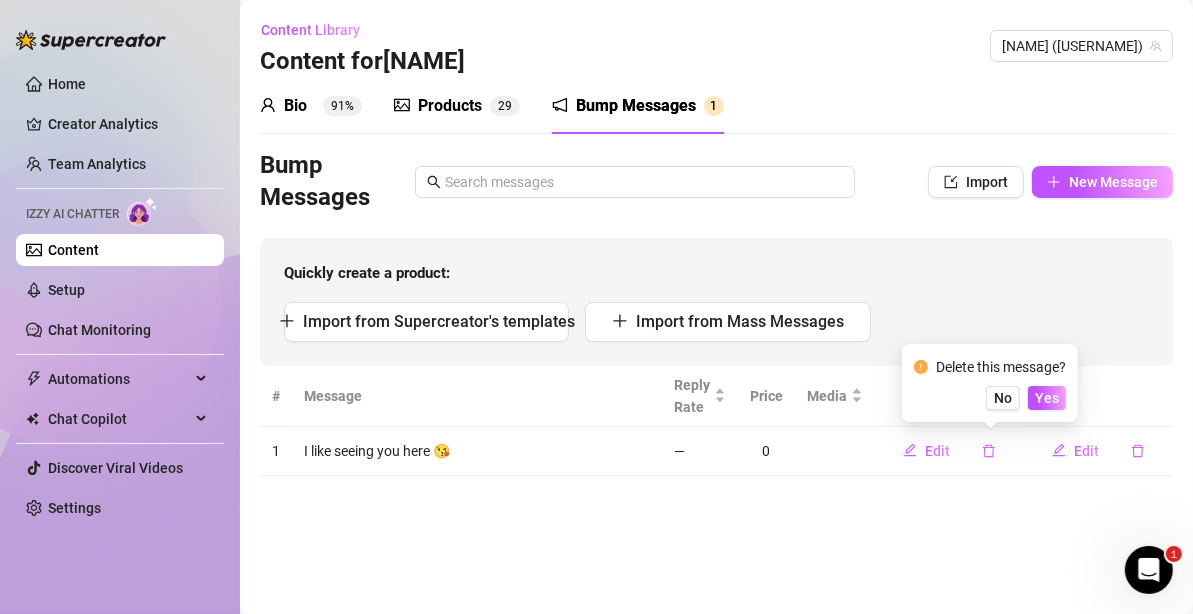 click on "Yes" at bounding box center [1047, 398] 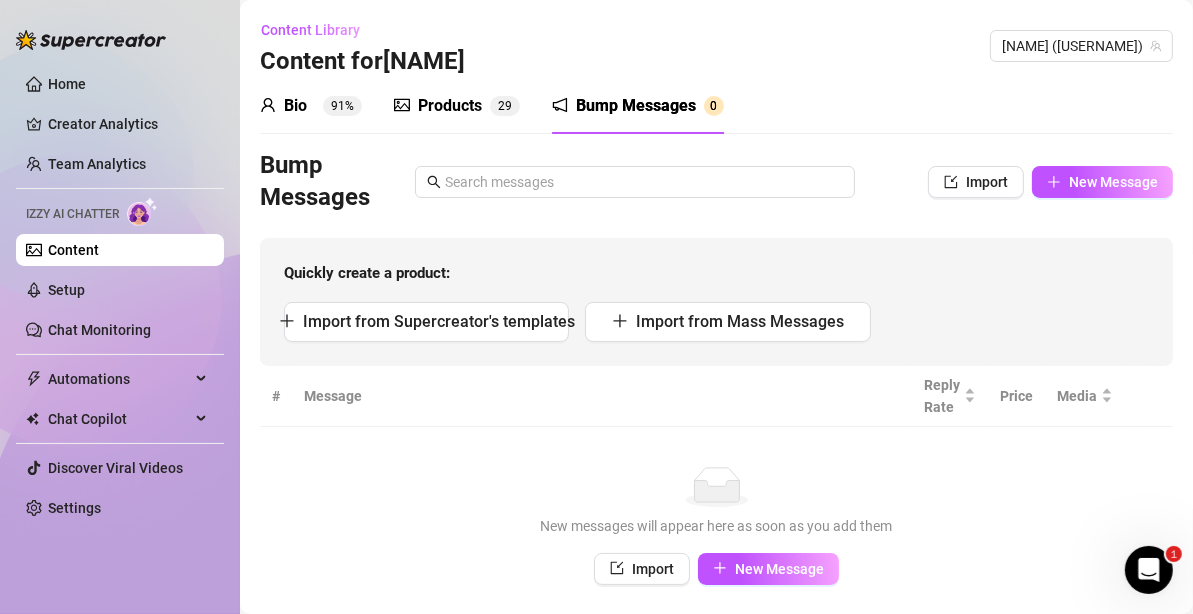 click on "Import from Supercreator's templates" at bounding box center [439, 321] 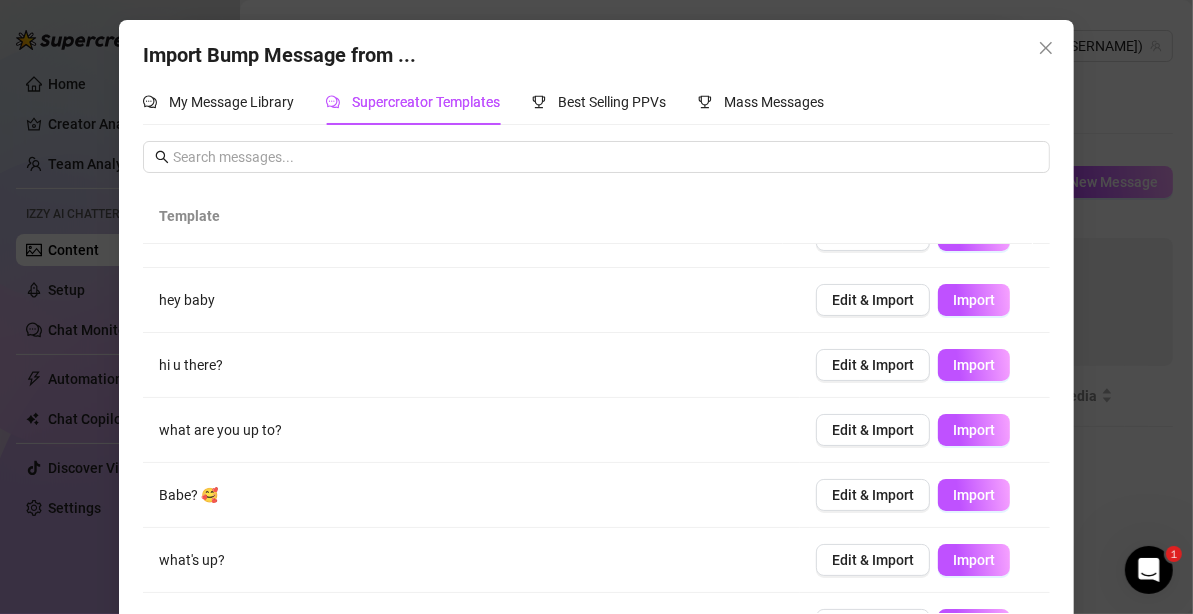 scroll, scrollTop: 279, scrollLeft: 0, axis: vertical 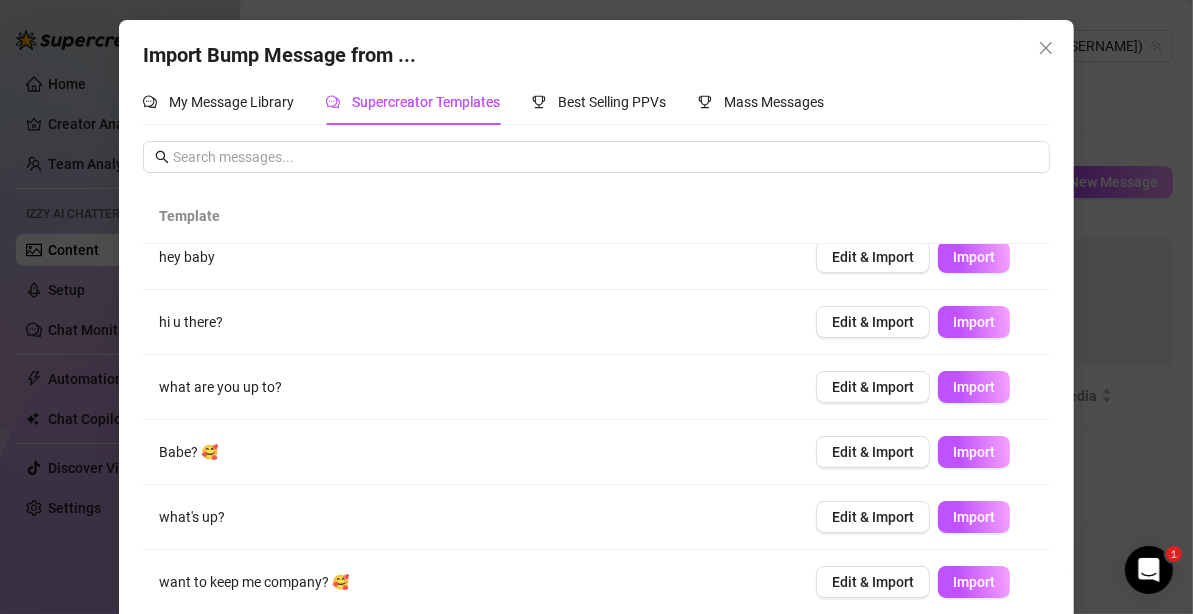 click on "Import" at bounding box center (974, 387) 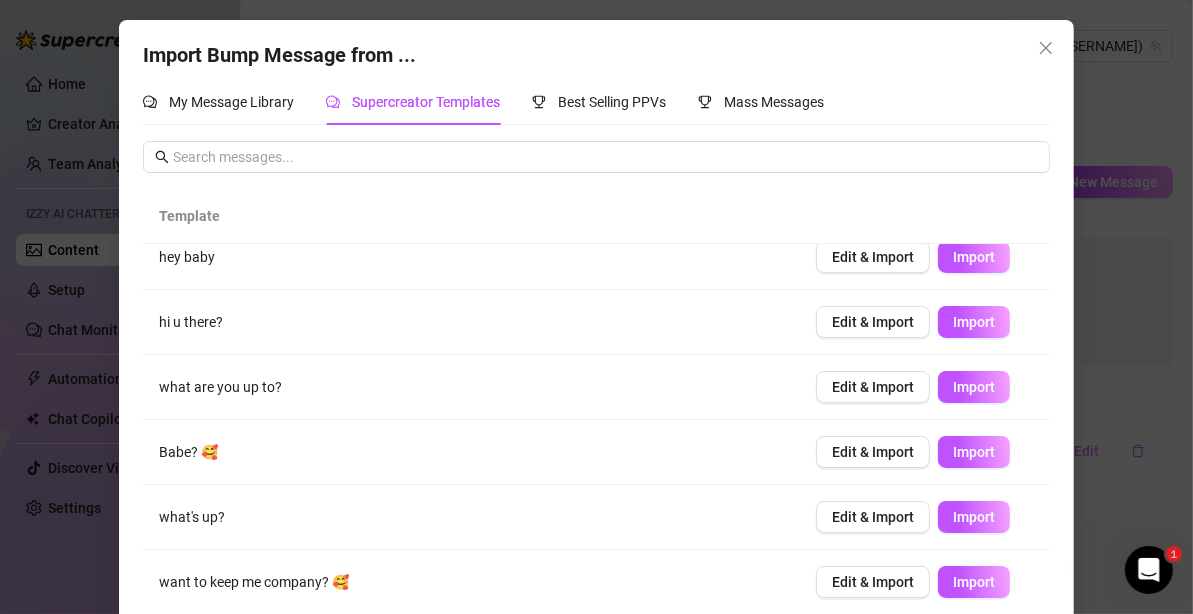 scroll, scrollTop: 82, scrollLeft: 0, axis: vertical 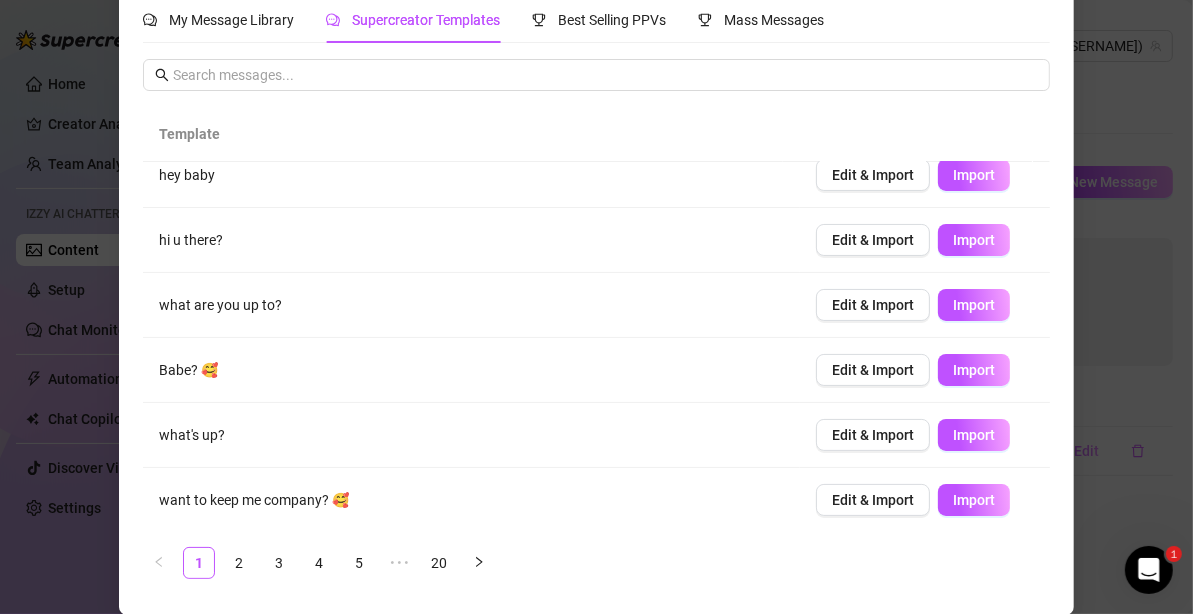 click on "2" at bounding box center [239, 563] 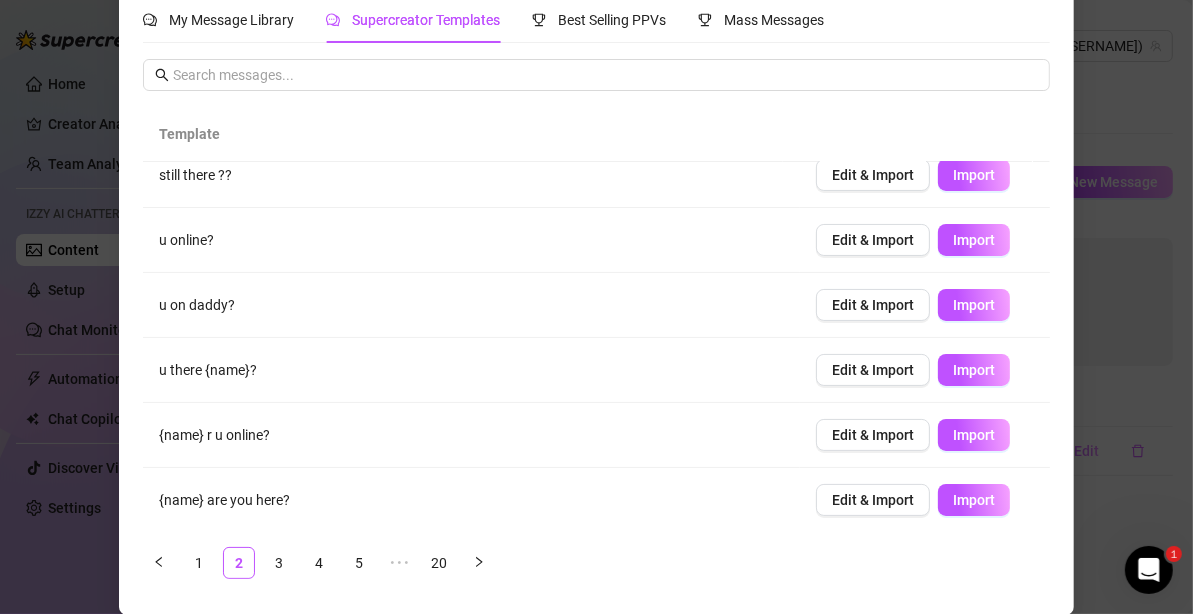 scroll, scrollTop: 0, scrollLeft: 0, axis: both 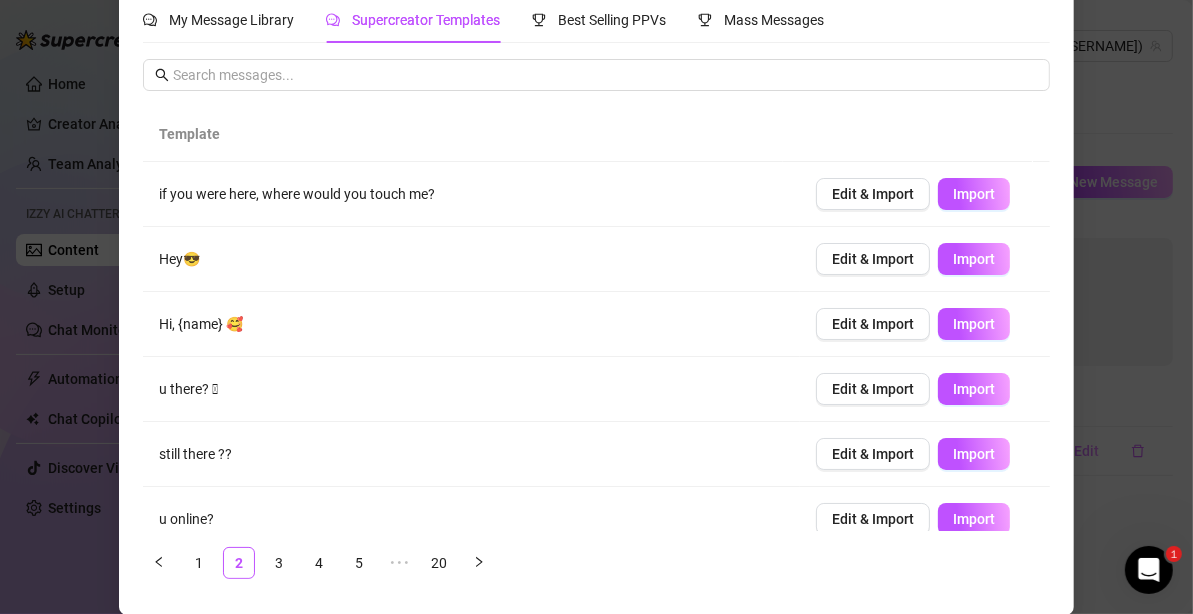 click on "Import" at bounding box center (974, 194) 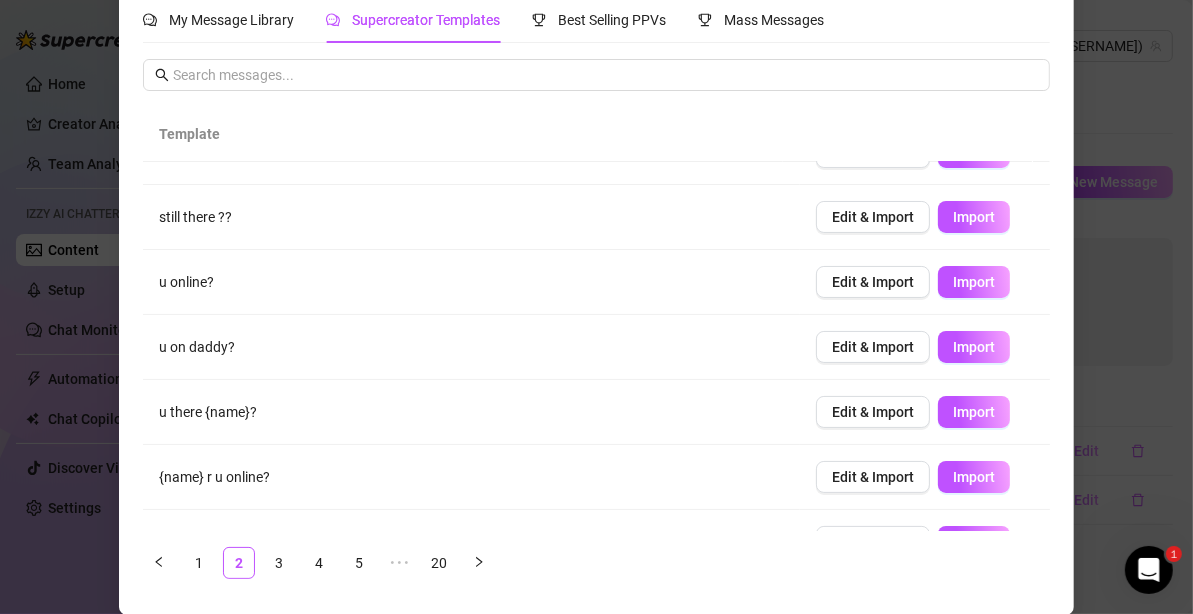 scroll, scrollTop: 279, scrollLeft: 0, axis: vertical 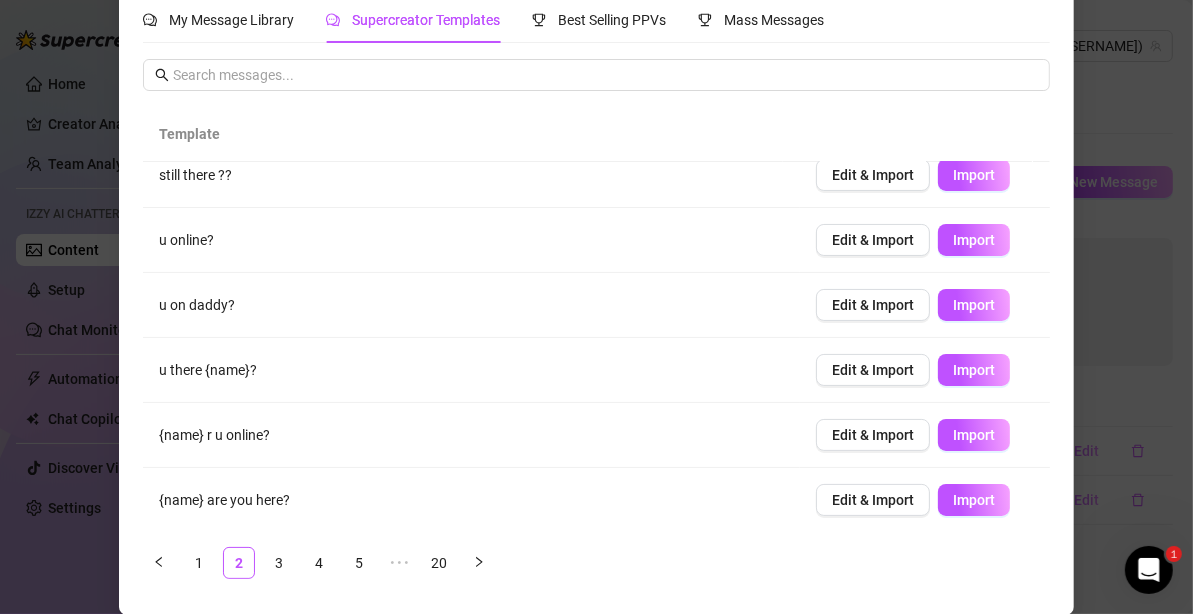 click on "3" at bounding box center [279, 563] 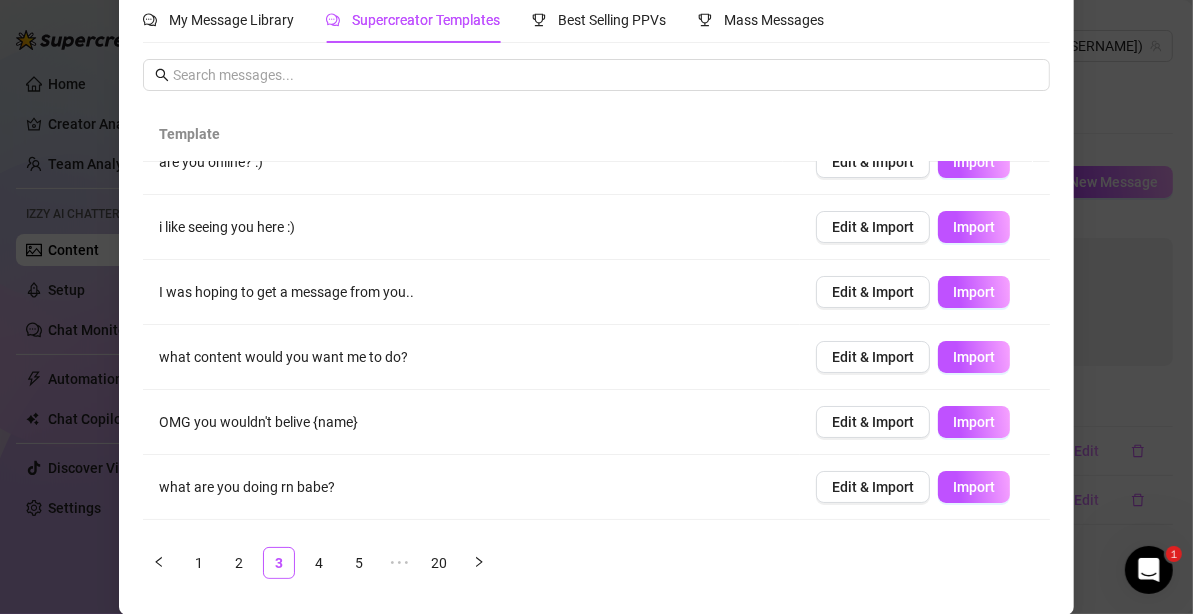scroll, scrollTop: 0, scrollLeft: 0, axis: both 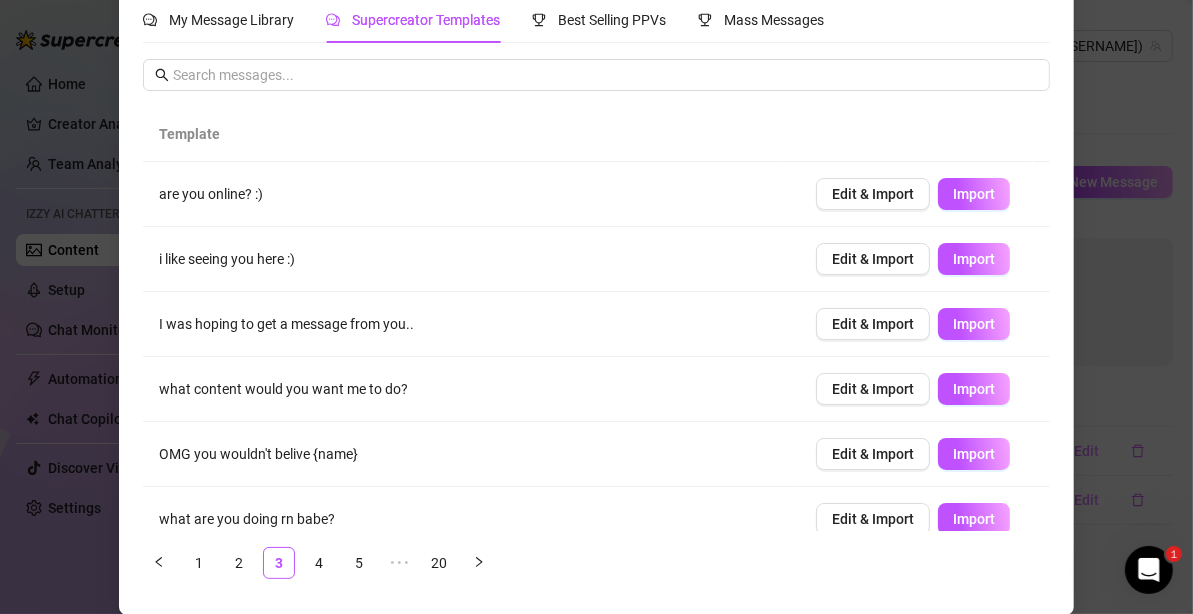 click on "Import" at bounding box center (974, 389) 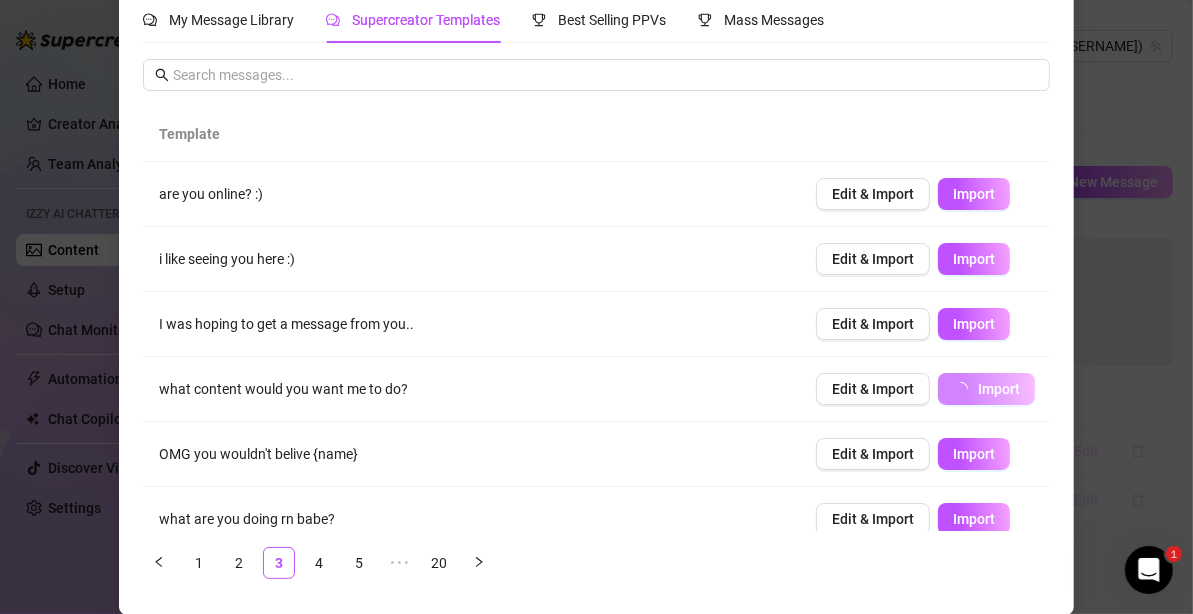 click on "Edit & Import" at bounding box center [873, 389] 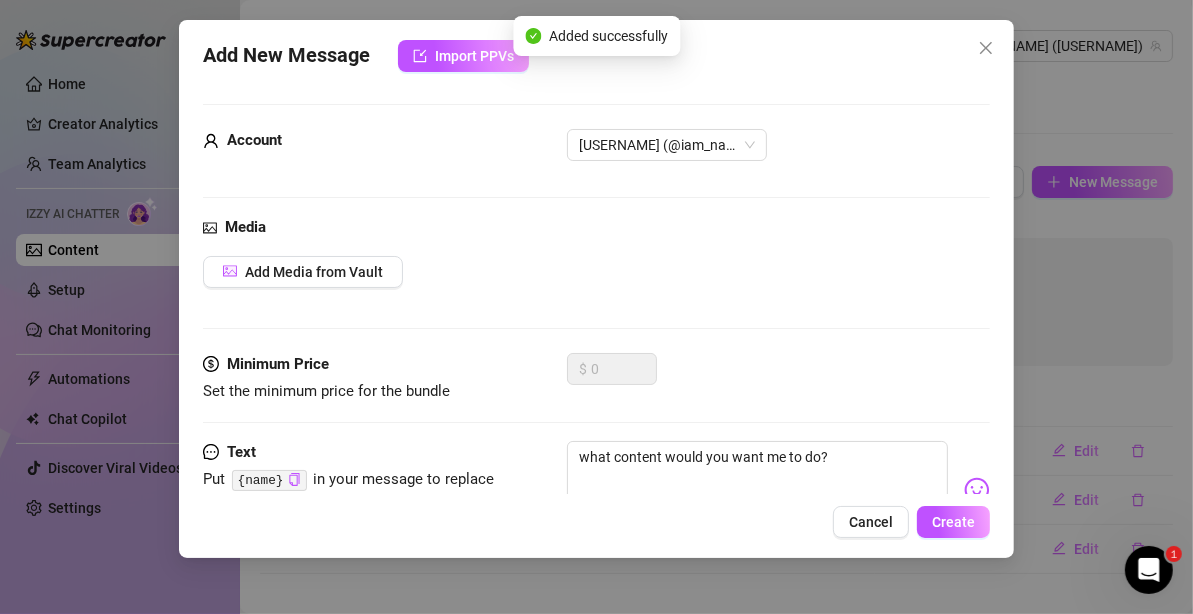 scroll, scrollTop: 0, scrollLeft: 0, axis: both 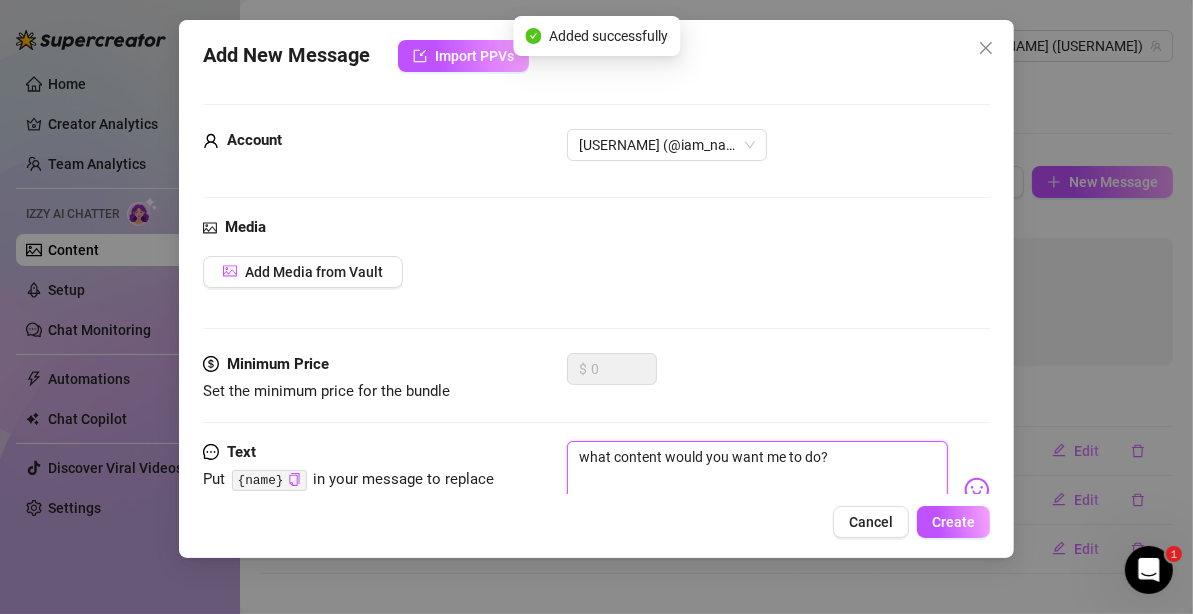click on "what content would you want me to do?" at bounding box center (757, 481) 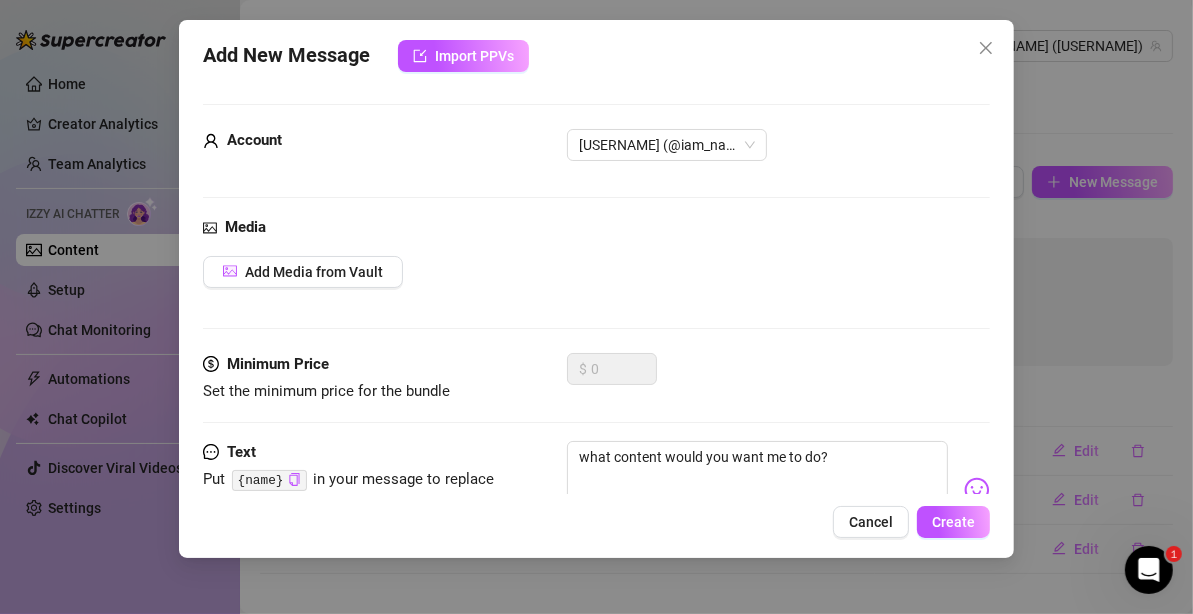 click at bounding box center (977, 490) 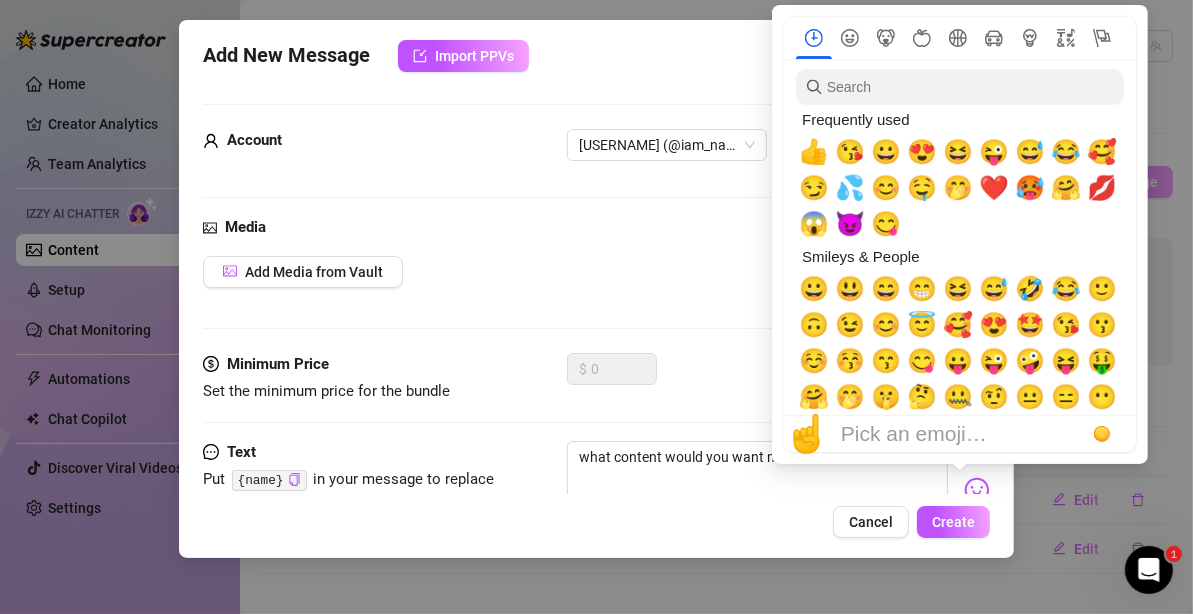 click on "😏" at bounding box center [814, 188] 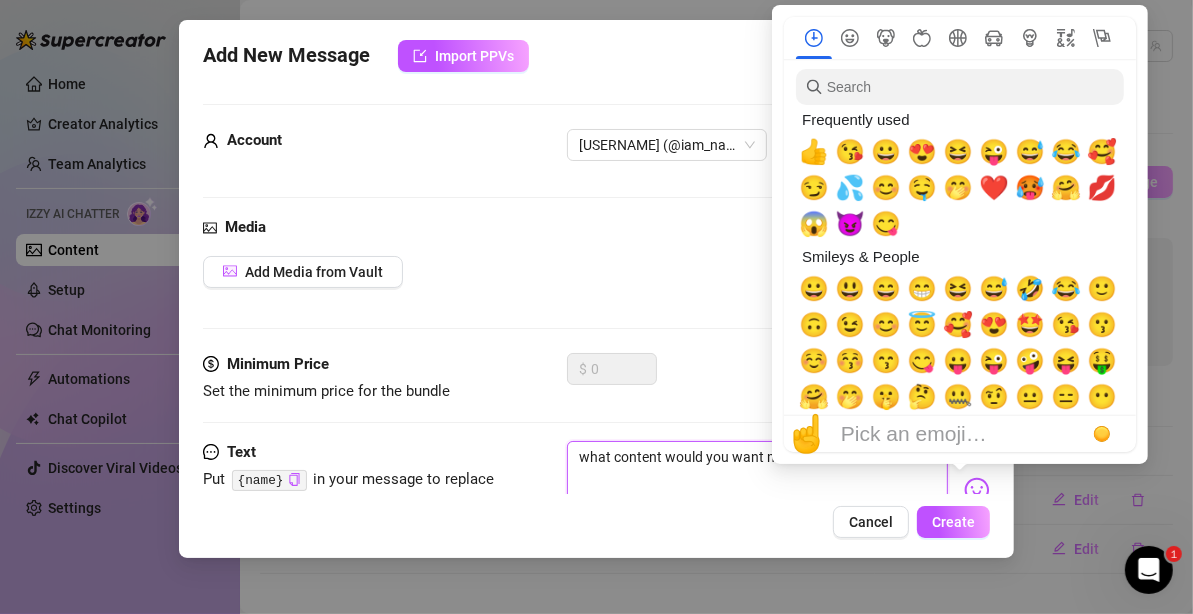 type on "what content would you want me to do?😏" 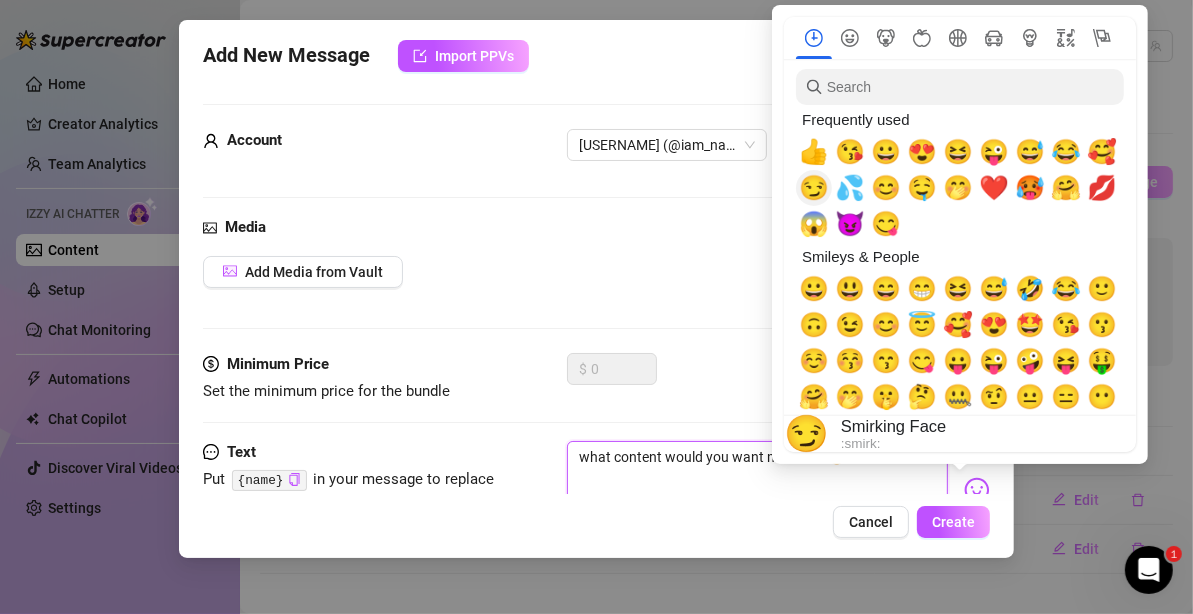 type on "what content would you want me to do?😏" 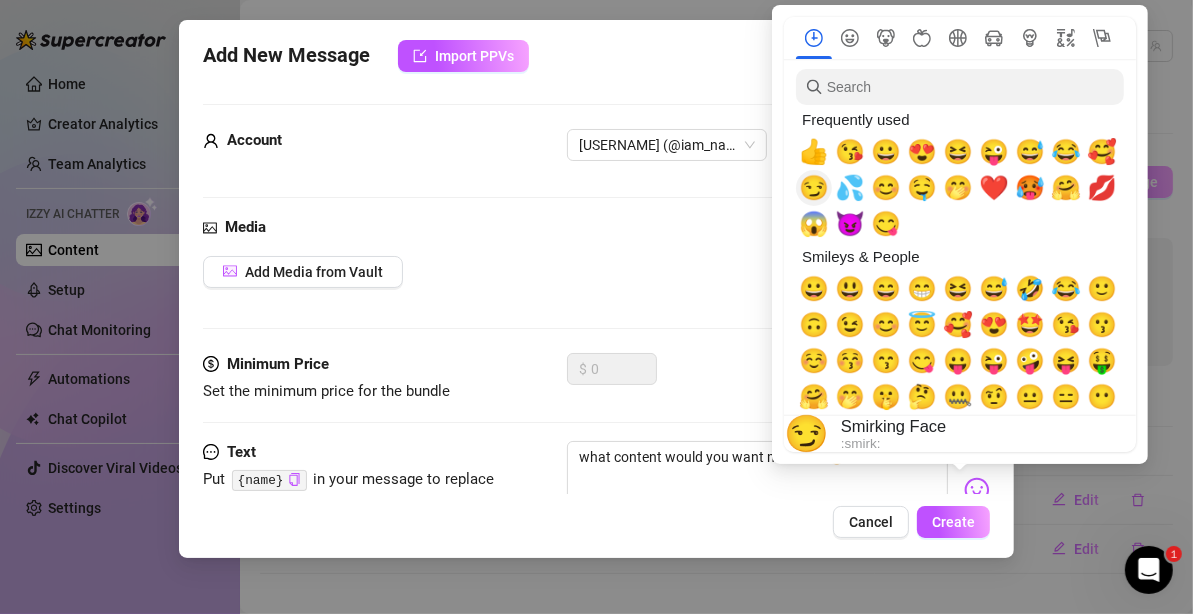 click on "😏" at bounding box center (806, 434) 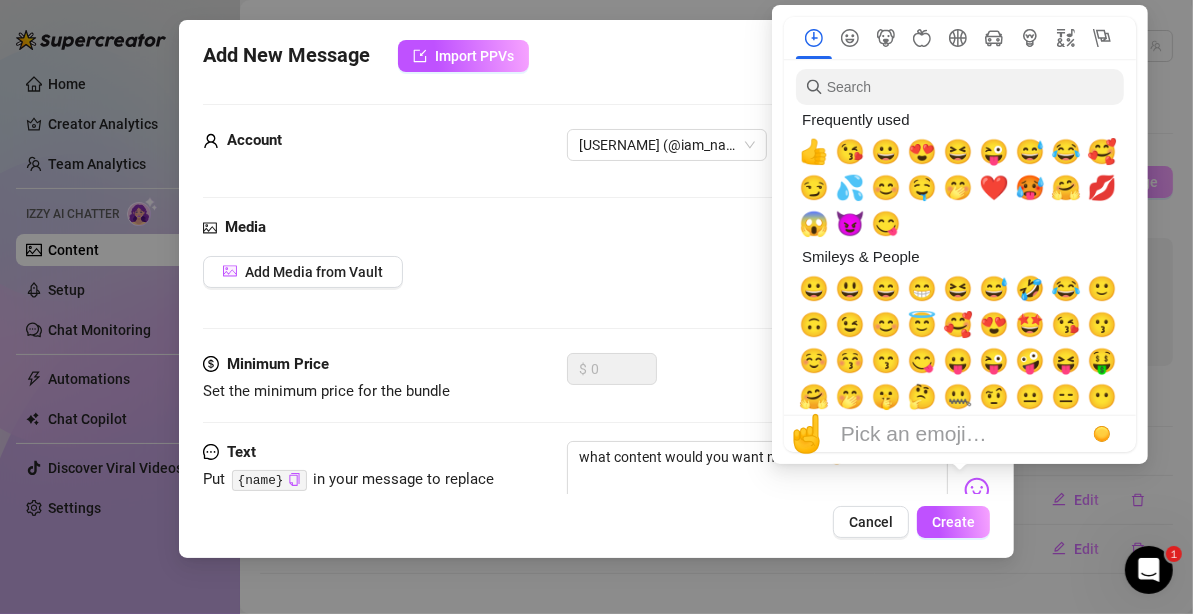 click on "Add New Message Import PPVs Account Nailah (@iam_nailah) Media Add Media from Vault Minimum Price Set the minimum price for the bundle $ 0 Text Put   {name}   in your message to replace it with the fan's first name. what content would you want me to do?😏 Cancel Create" at bounding box center [596, 289] 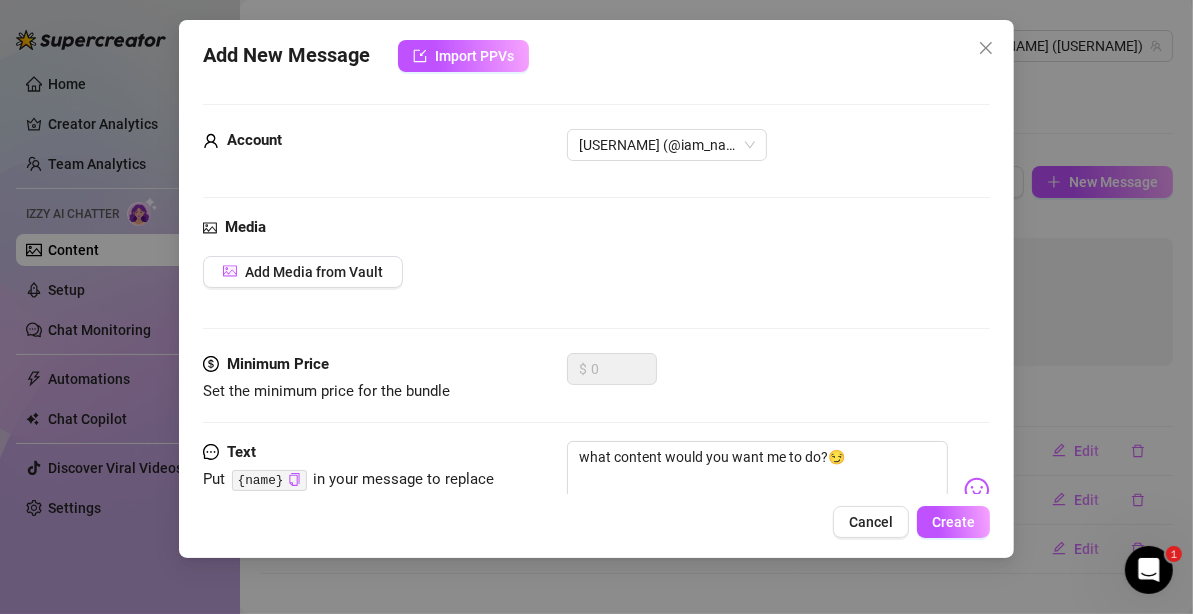 click on "Create" at bounding box center (953, 522) 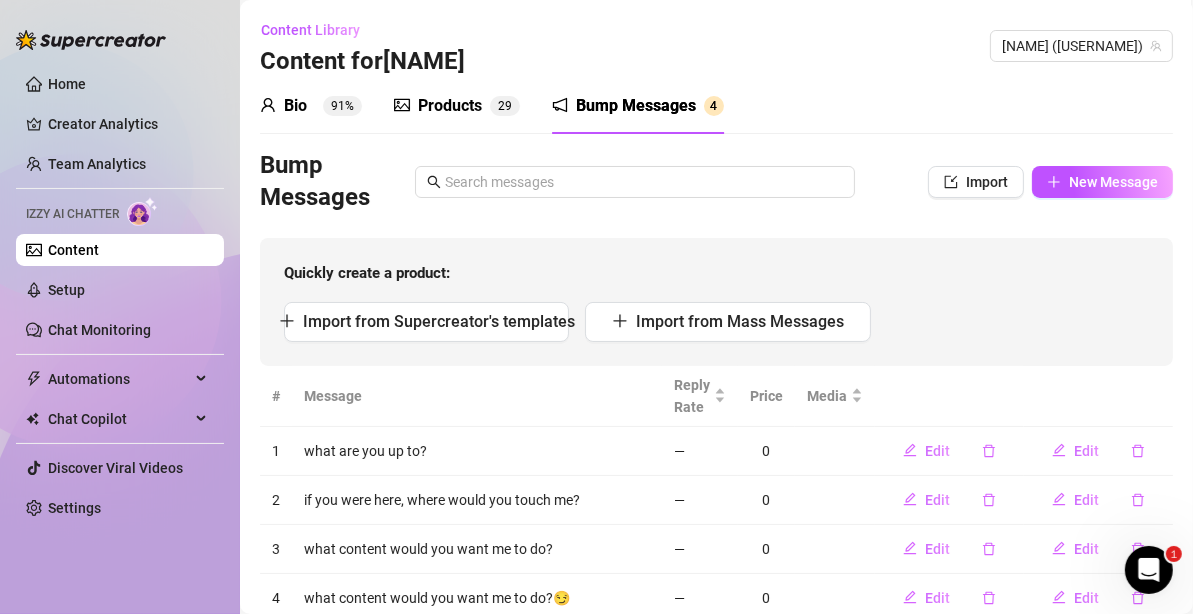 scroll, scrollTop: 67, scrollLeft: 0, axis: vertical 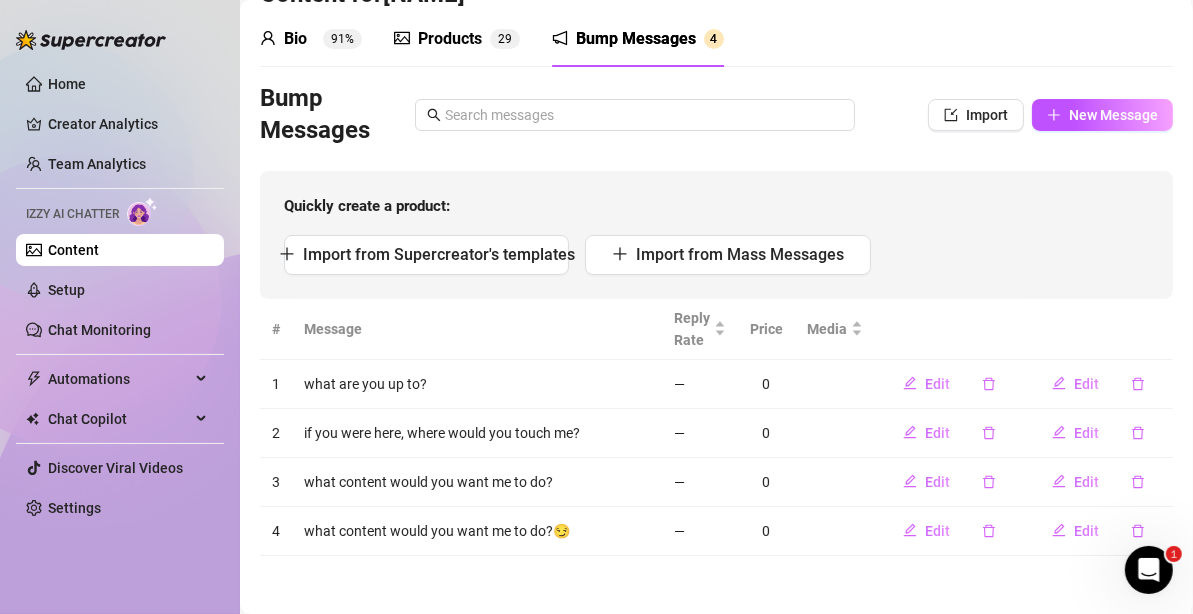 click on "Edit" at bounding box center [937, 482] 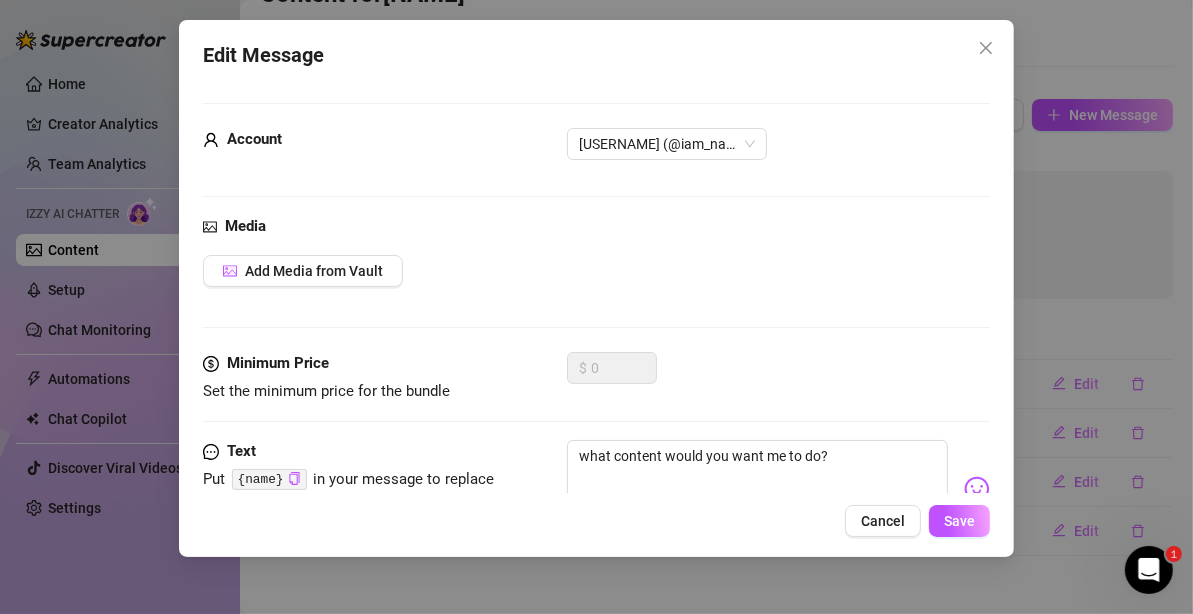 click on "Cancel" at bounding box center (883, 521) 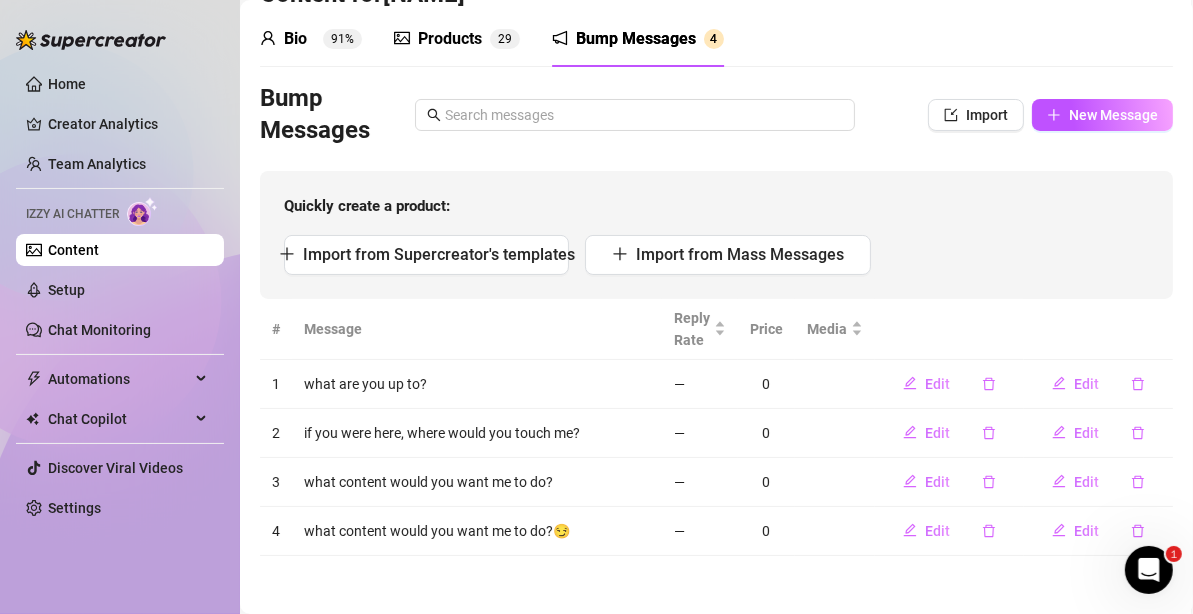 click 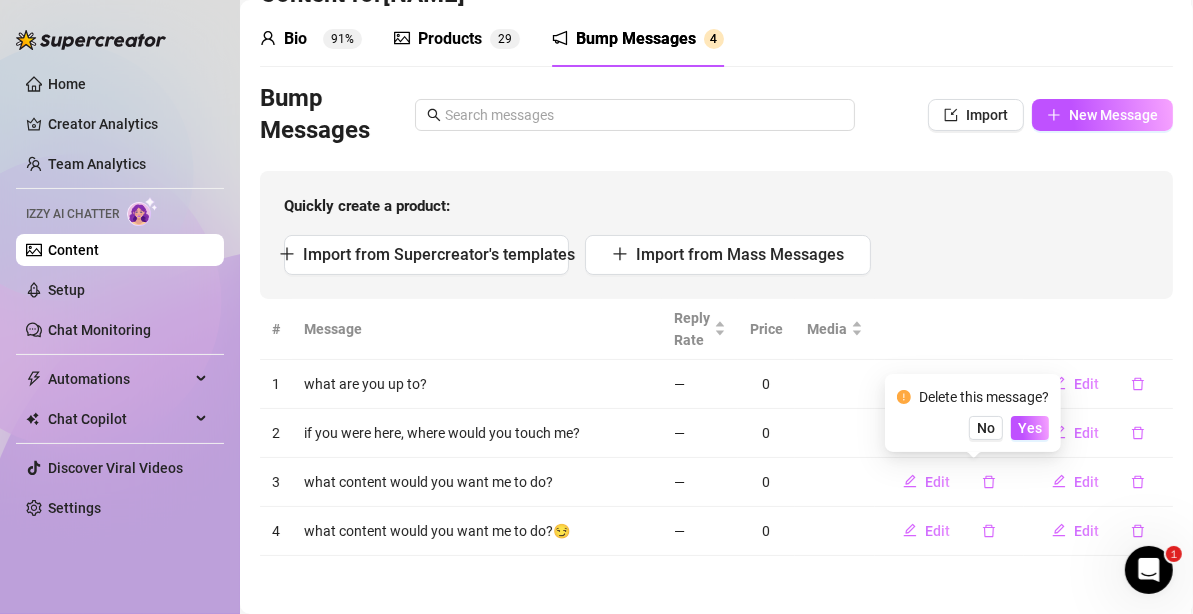 click on "Yes" at bounding box center [1030, 428] 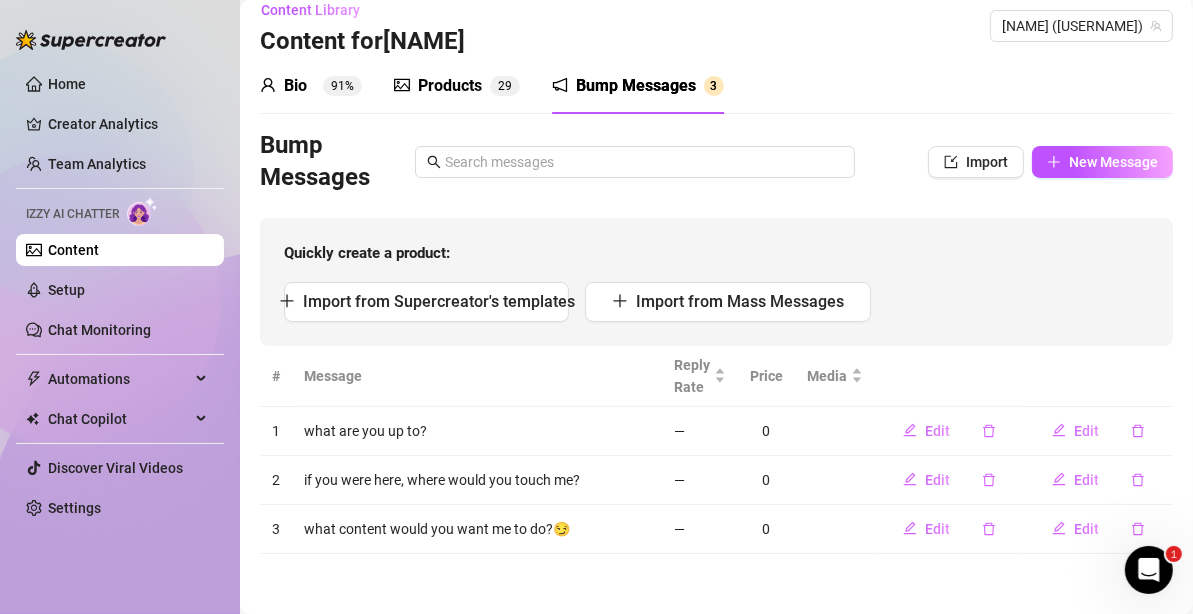 scroll, scrollTop: 18, scrollLeft: 0, axis: vertical 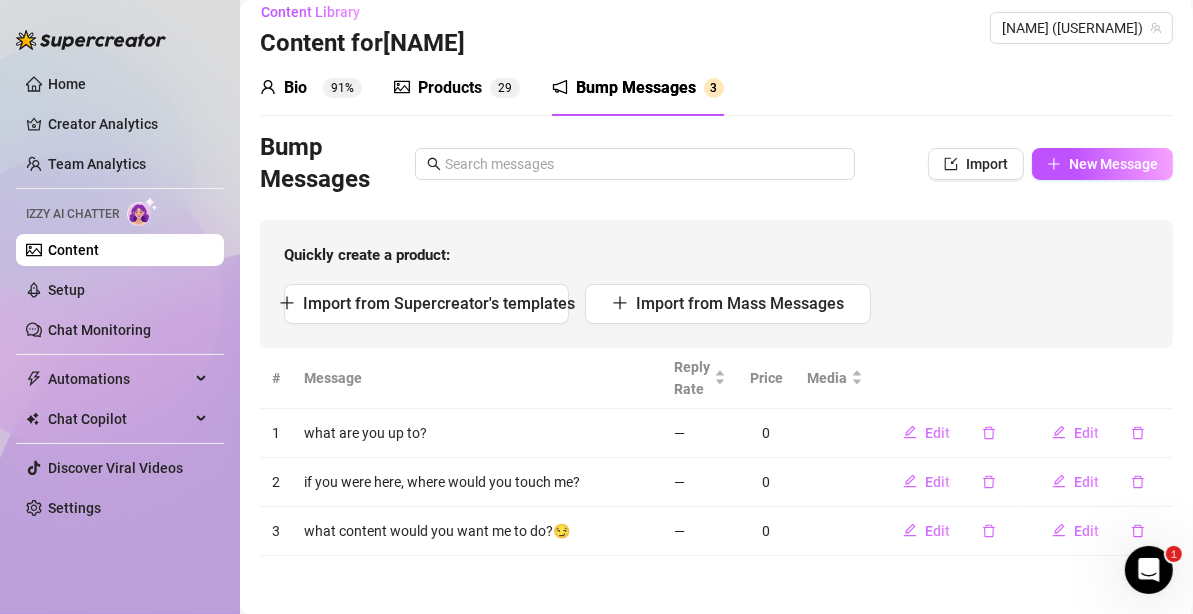 click on "Edit" at bounding box center [937, 482] 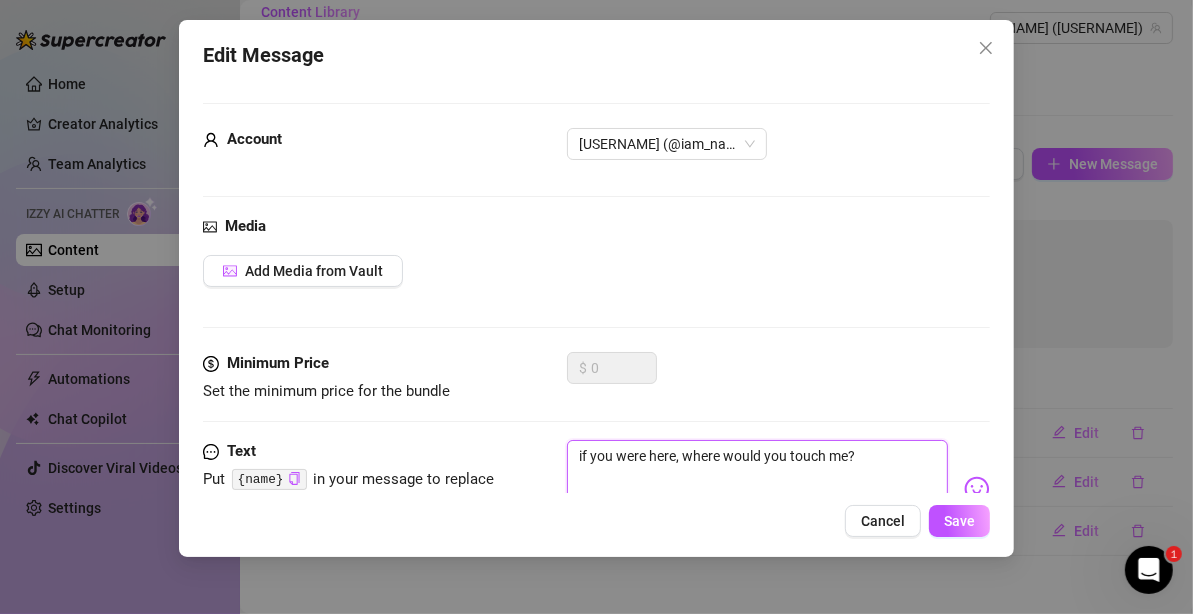 click on "if you were here, where would you touch me?" at bounding box center [757, 480] 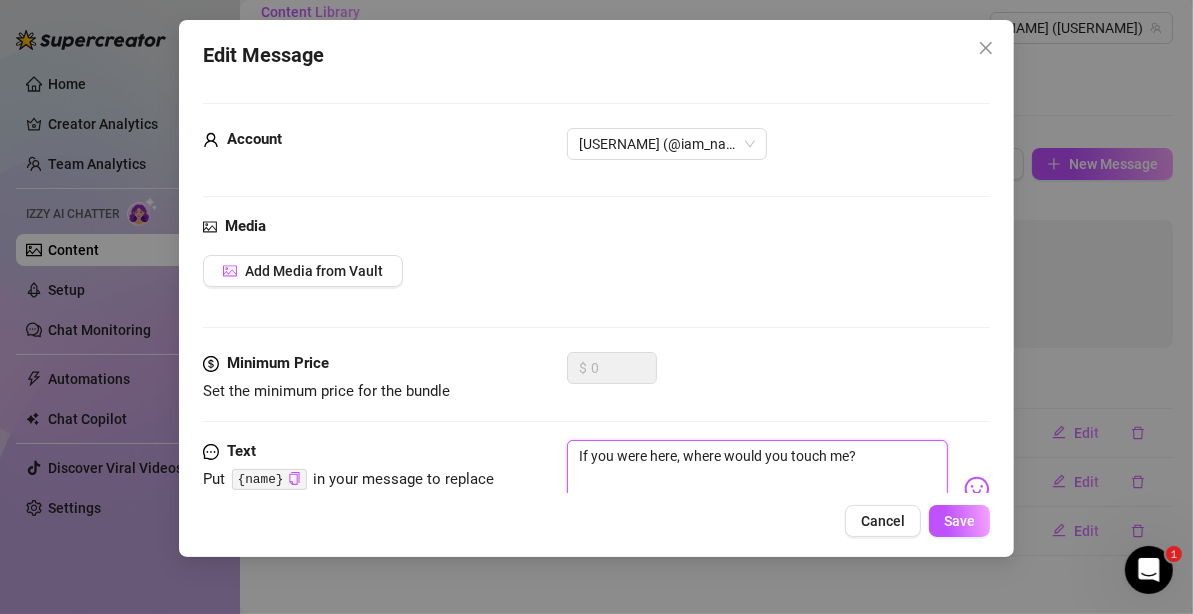 click on "If you were here, where would you touch me?" at bounding box center (757, 480) 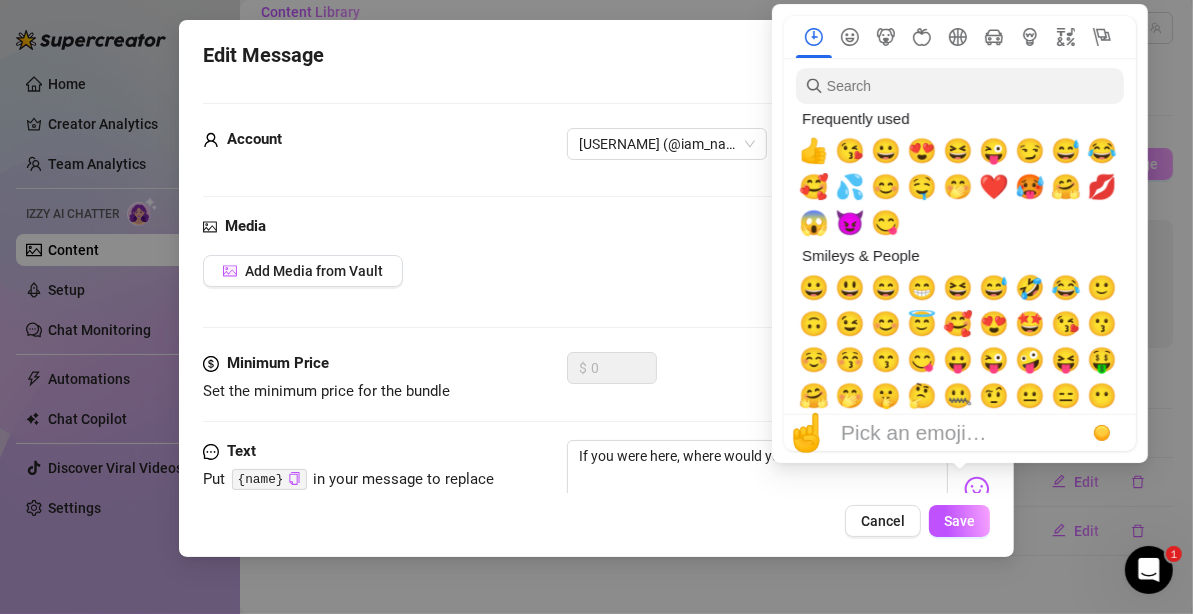 click at bounding box center (977, 489) 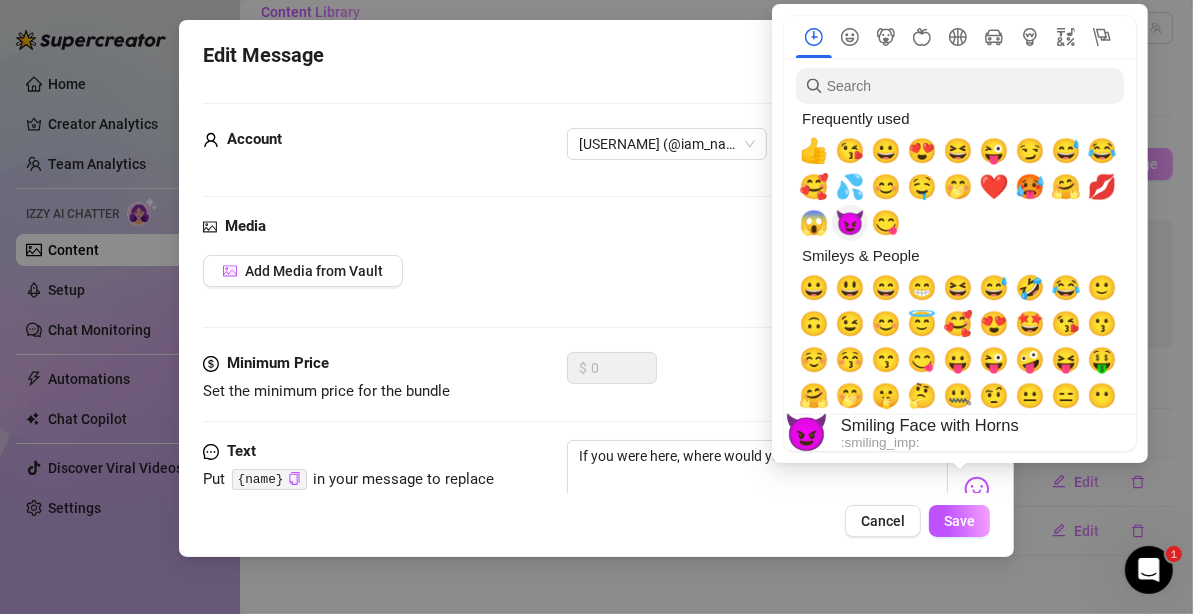 click on "😈" at bounding box center (850, 223) 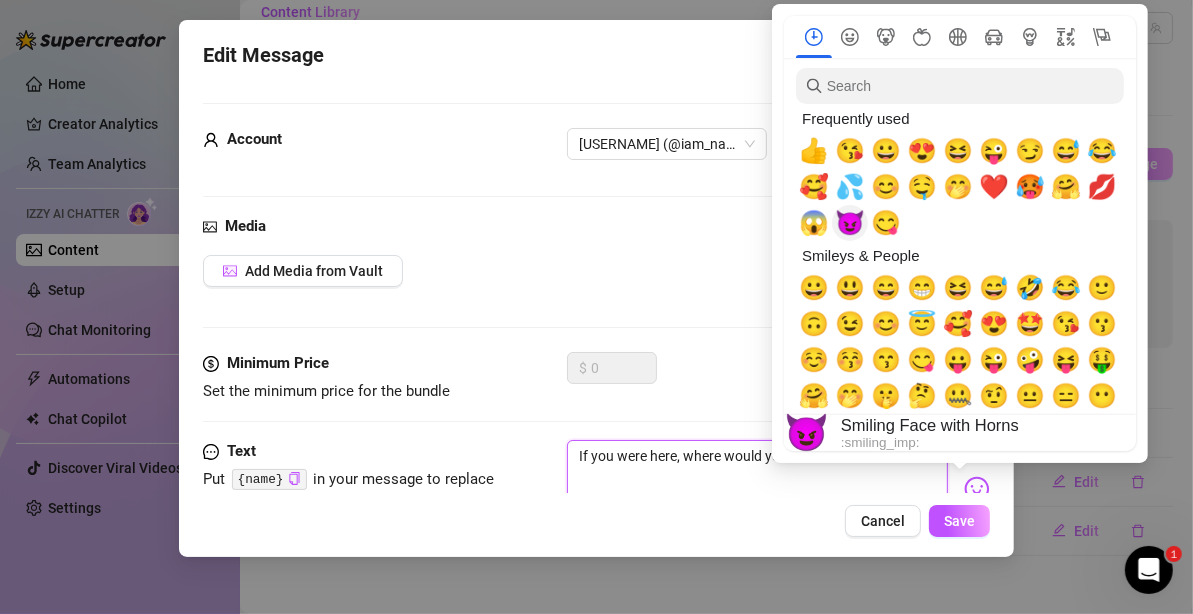type on "If you were here, where would you touch me?😈" 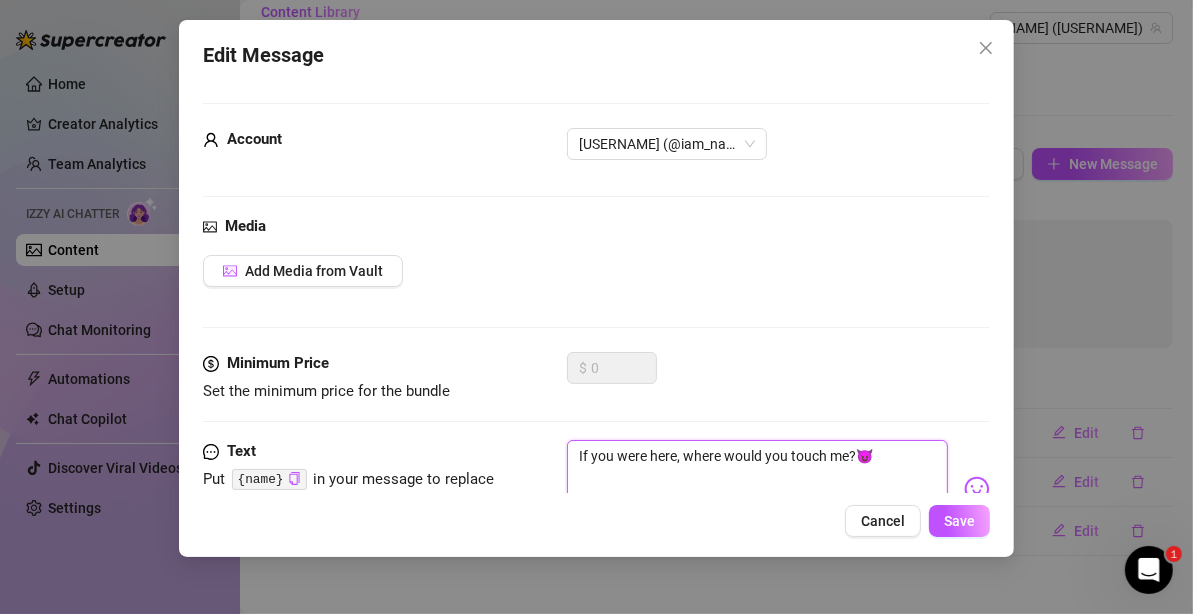 type on "If you were here, where would you touch me?😈" 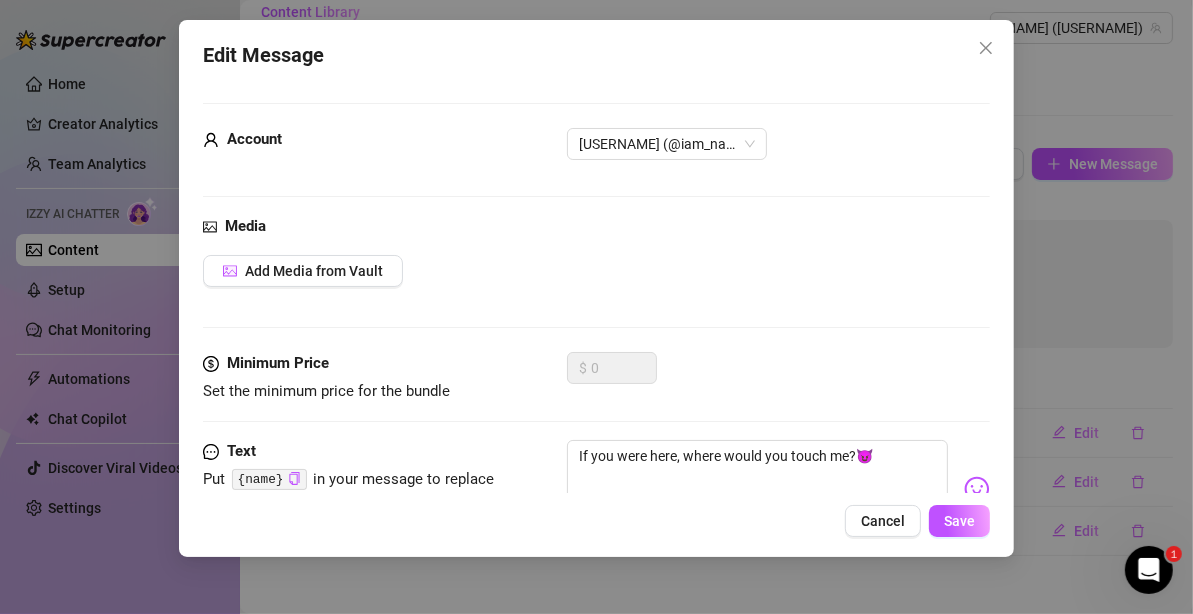 click on "Save" at bounding box center (959, 521) 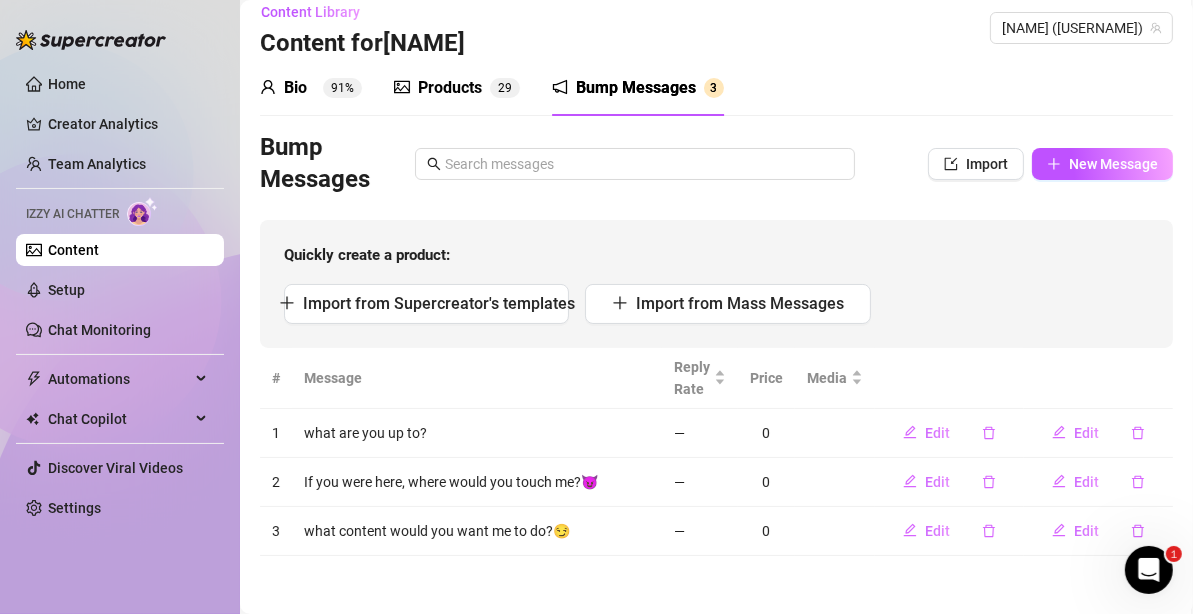 click on "Edit" at bounding box center (937, 433) 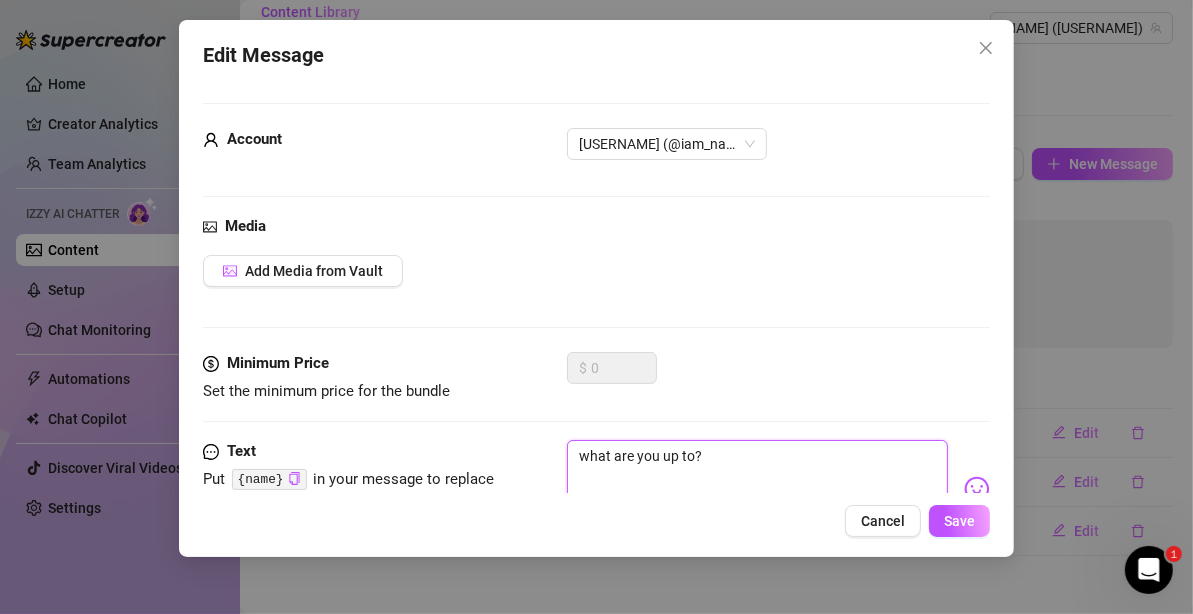 drag, startPoint x: 589, startPoint y: 455, endPoint x: 558, endPoint y: 462, distance: 31.780497 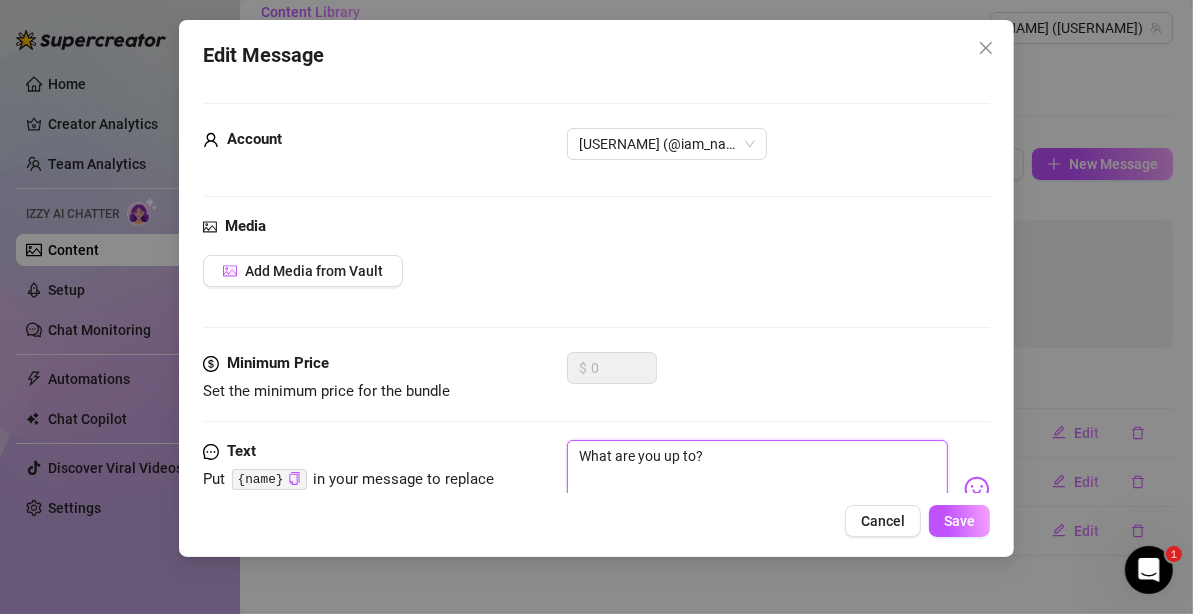 click on "What are you up to?" at bounding box center (757, 480) 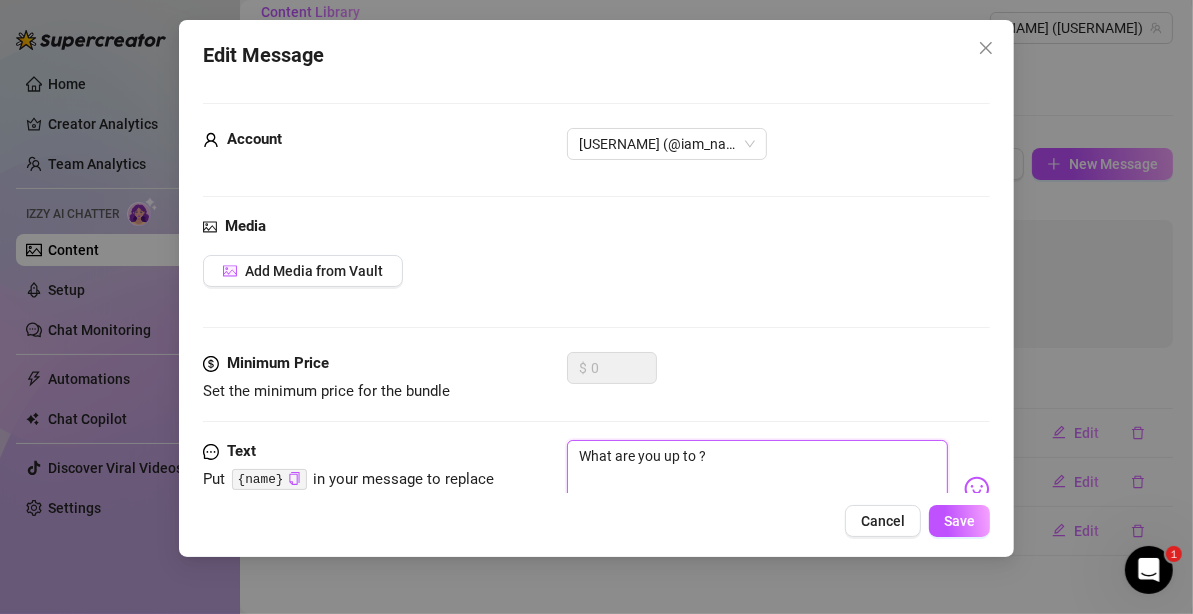 type on "What are you up to b?" 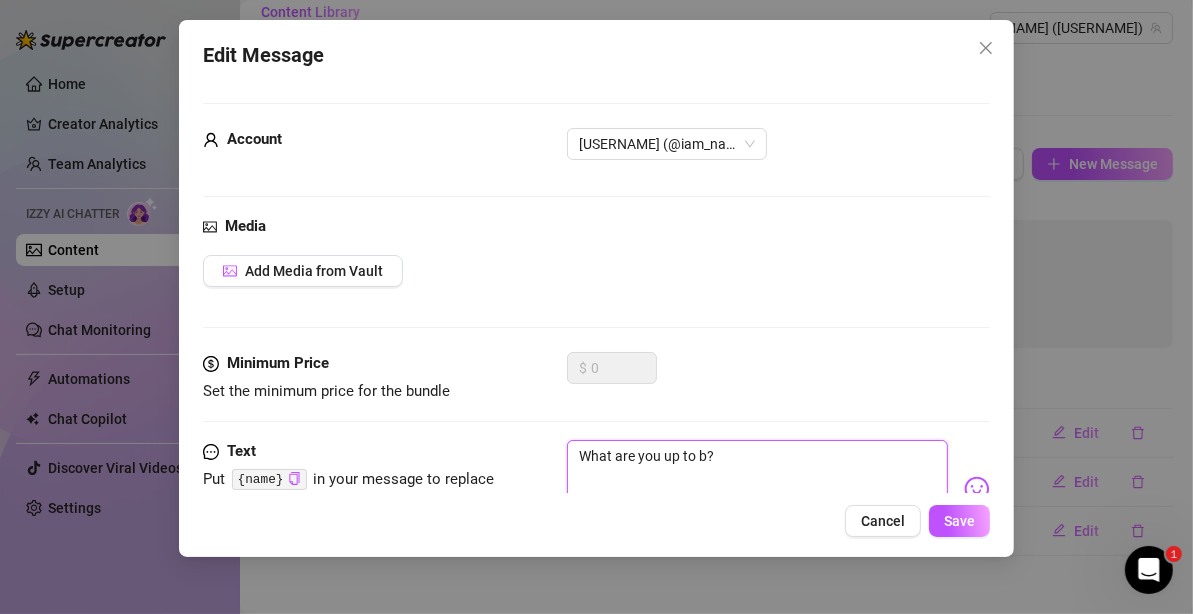 type on "What are you up to ba?" 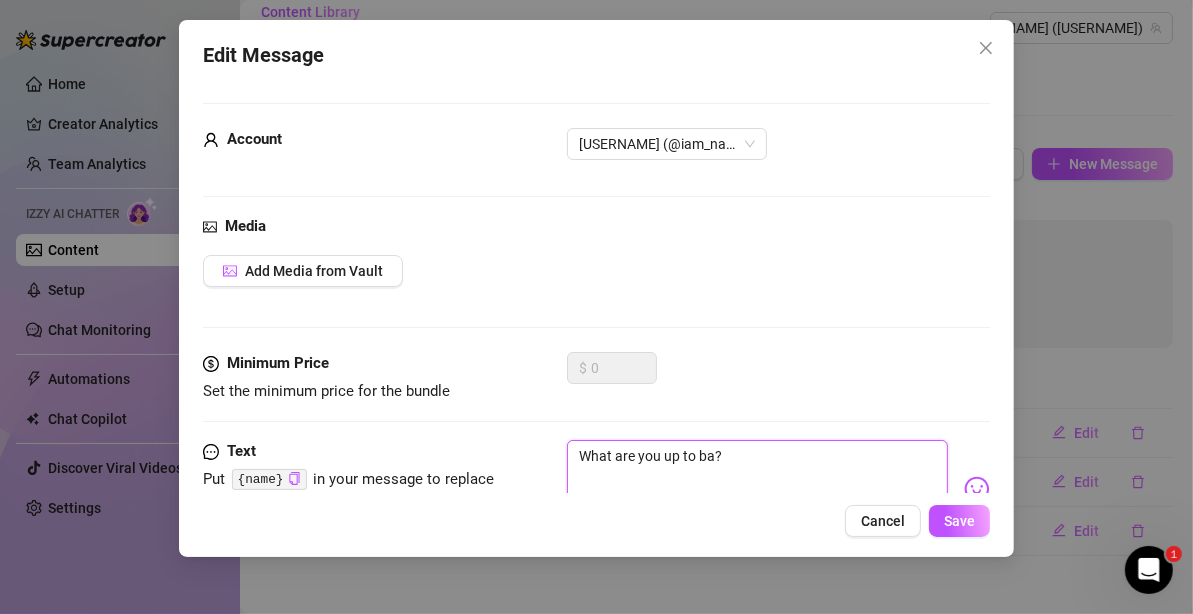 type on "What are you up to bab?" 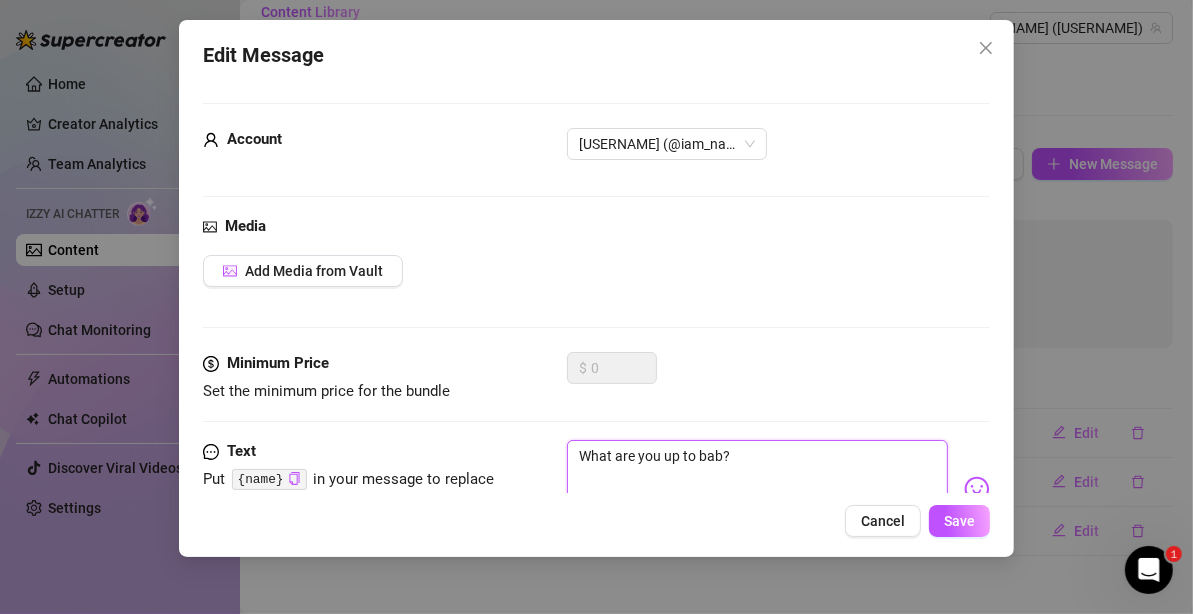 type on "What are you up to baby?" 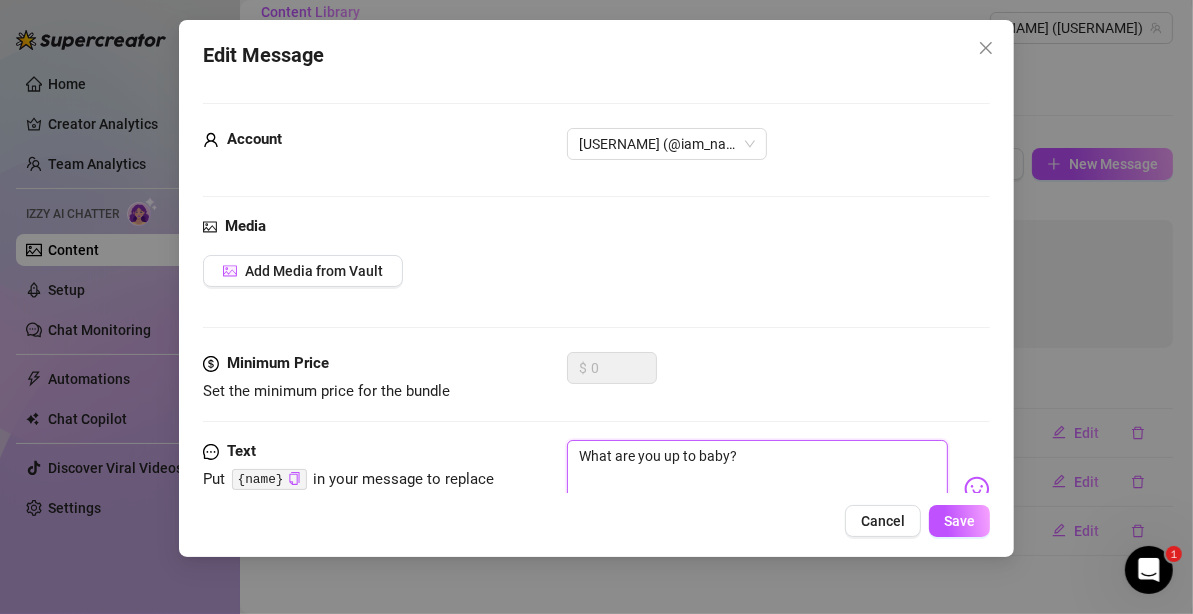 click on "What are you up to baby?" at bounding box center (757, 480) 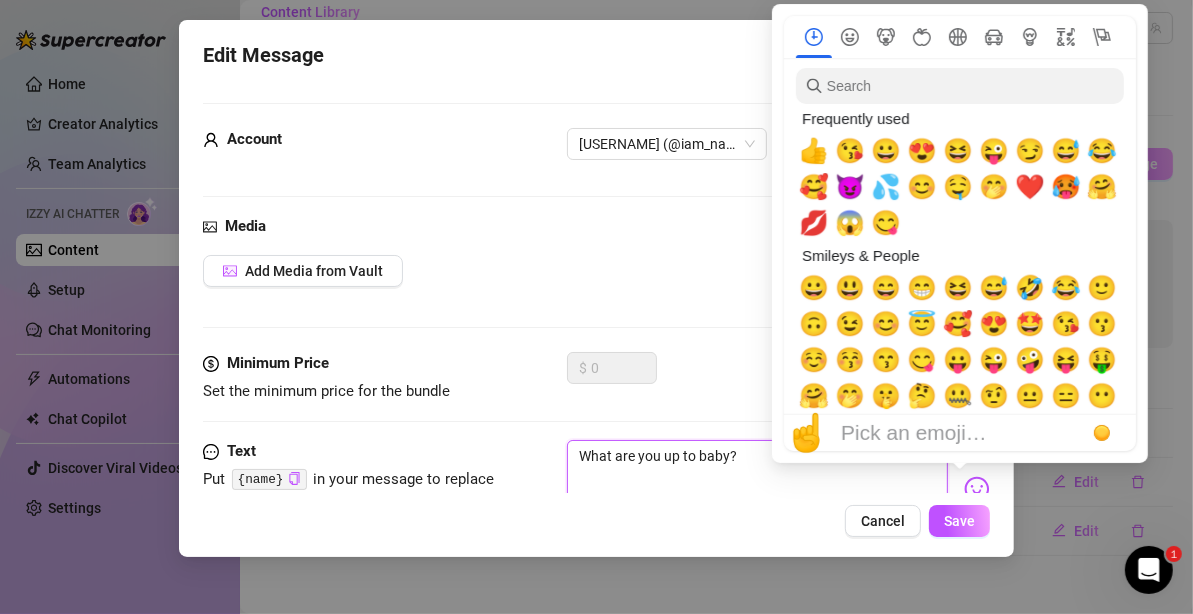 type on "What are you up to baby?" 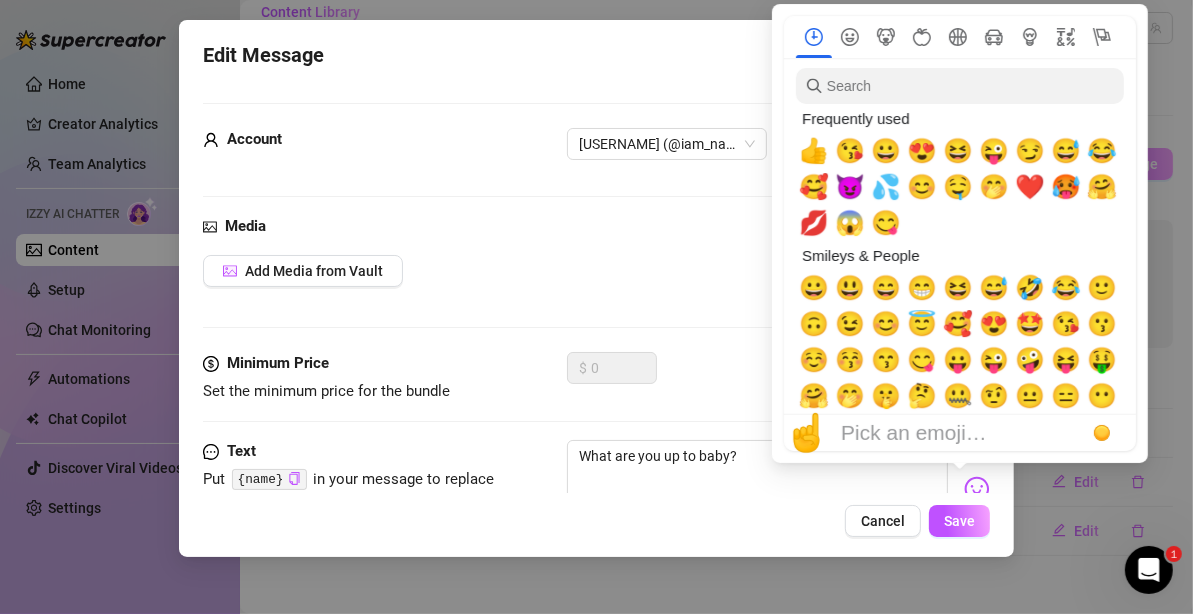click at bounding box center [977, 489] 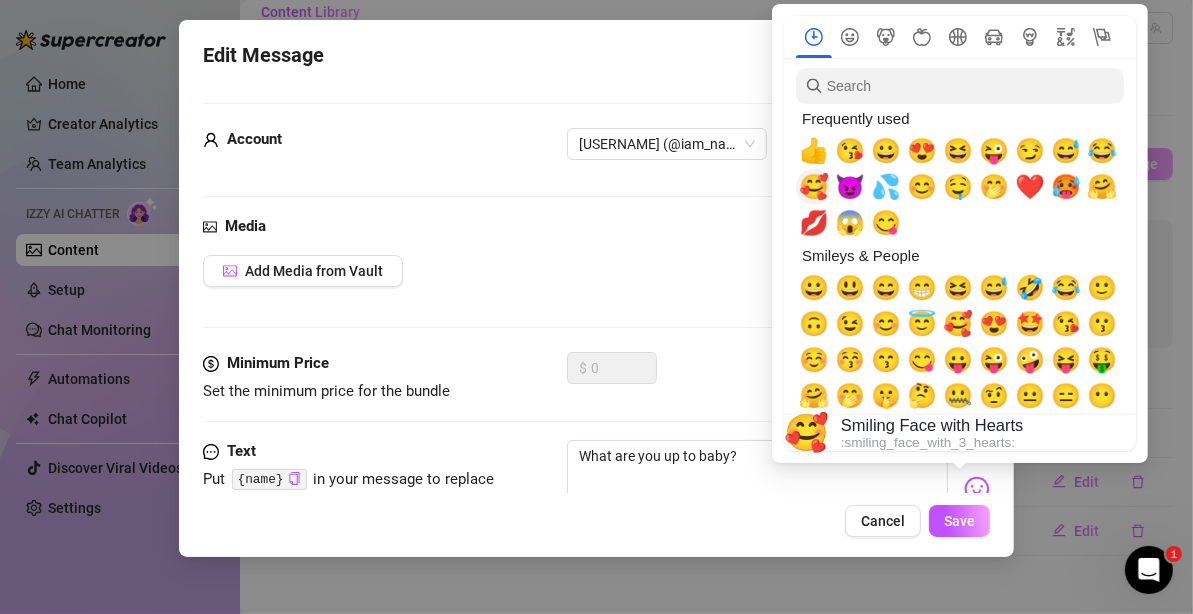 click on "🥰" at bounding box center [814, 187] 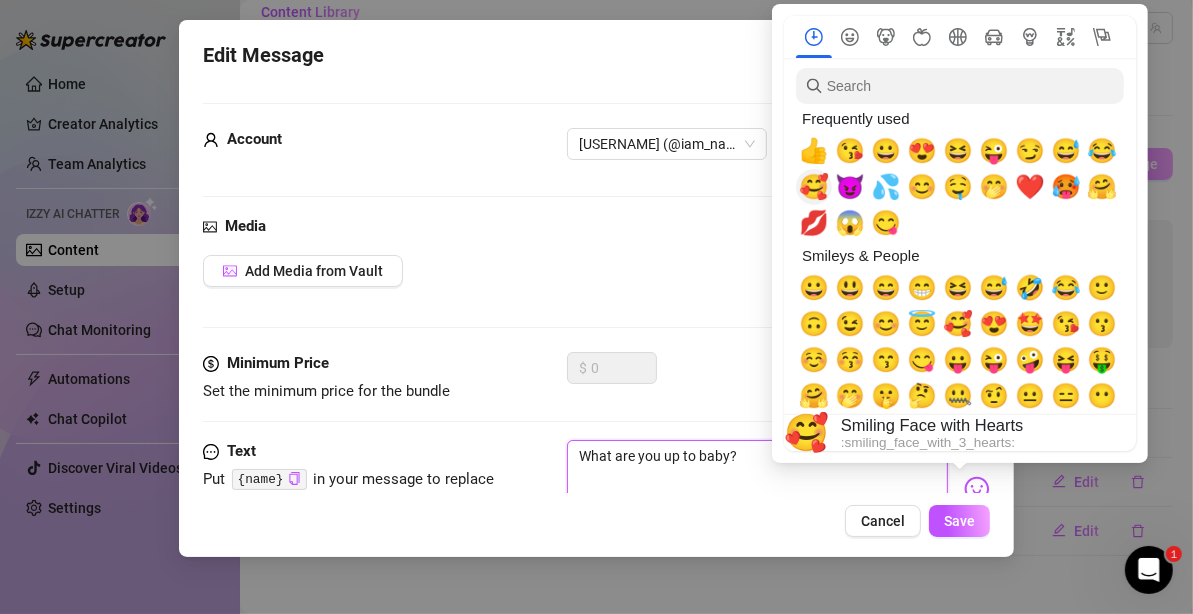 type on "What are you up to baby?🥰" 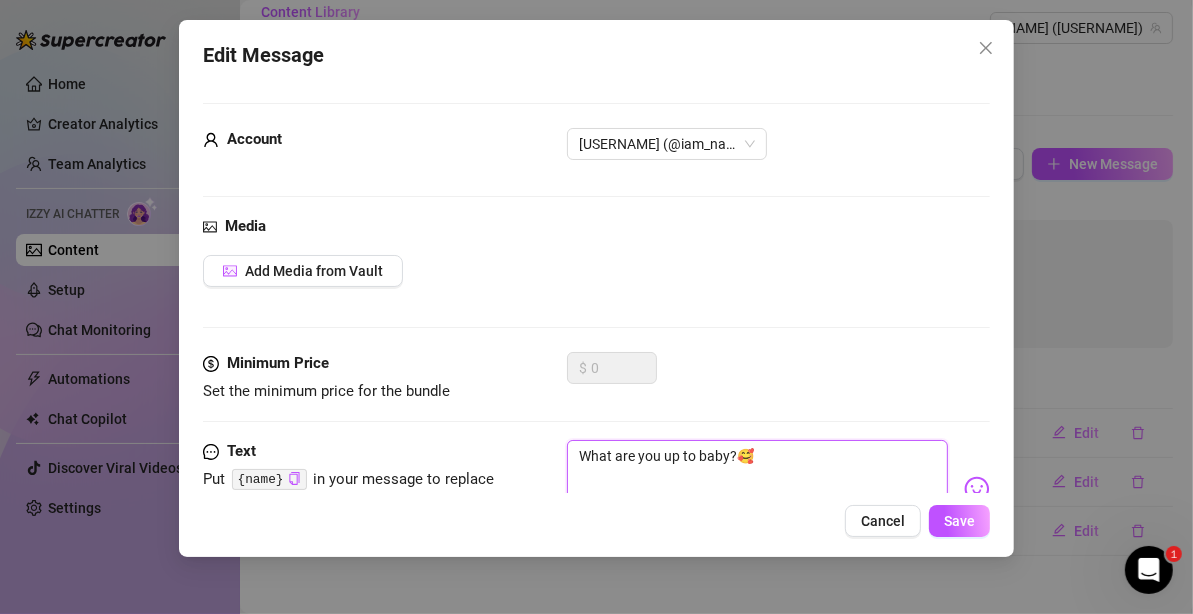 type on "What are you up to baby?🥰" 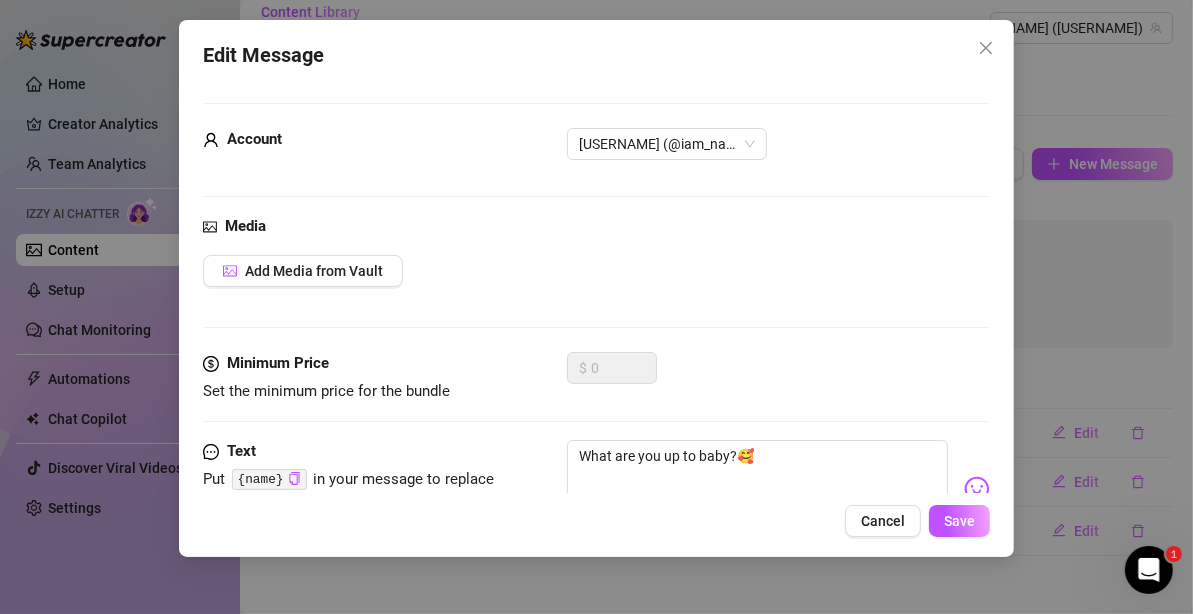 click on "Save" at bounding box center [959, 521] 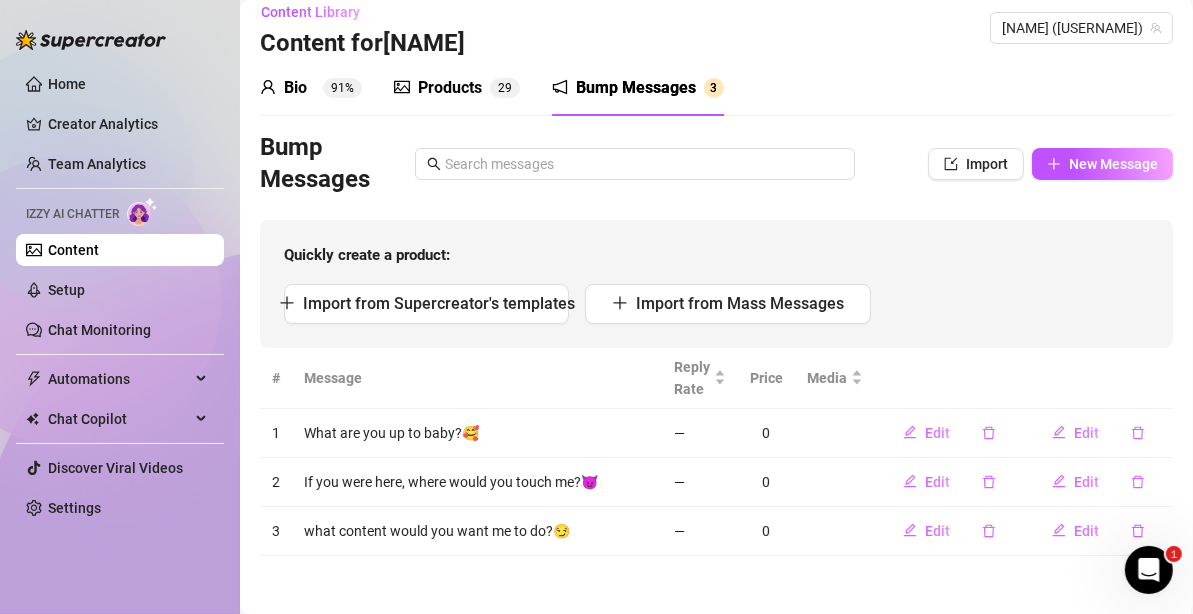 click on "Import from Supercreator's templates" at bounding box center (439, 303) 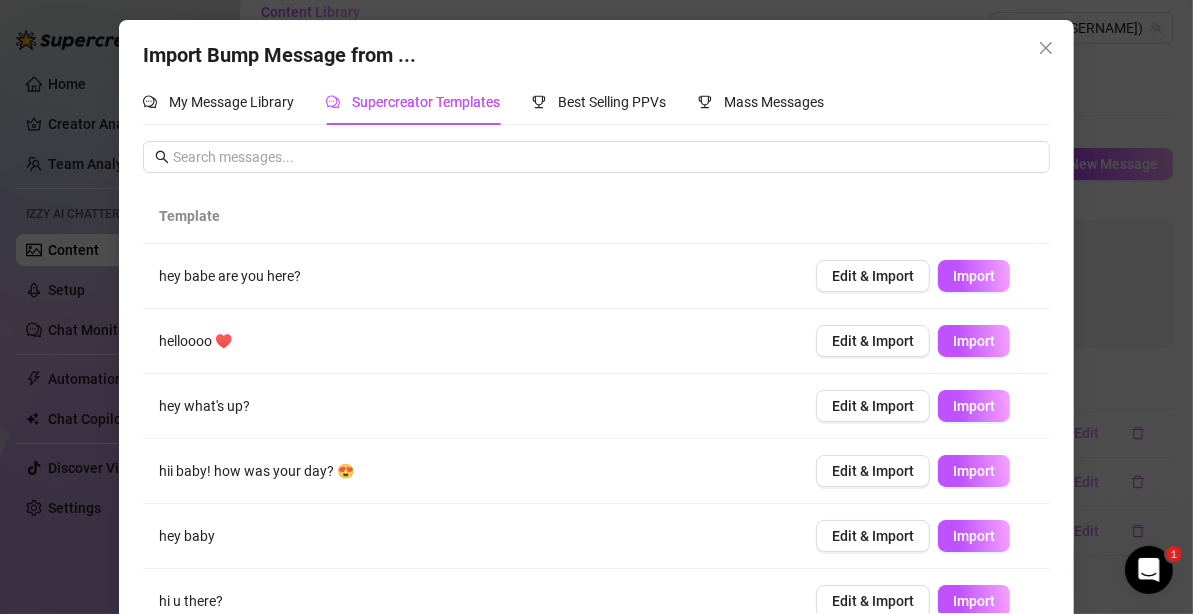 scroll, scrollTop: 279, scrollLeft: 0, axis: vertical 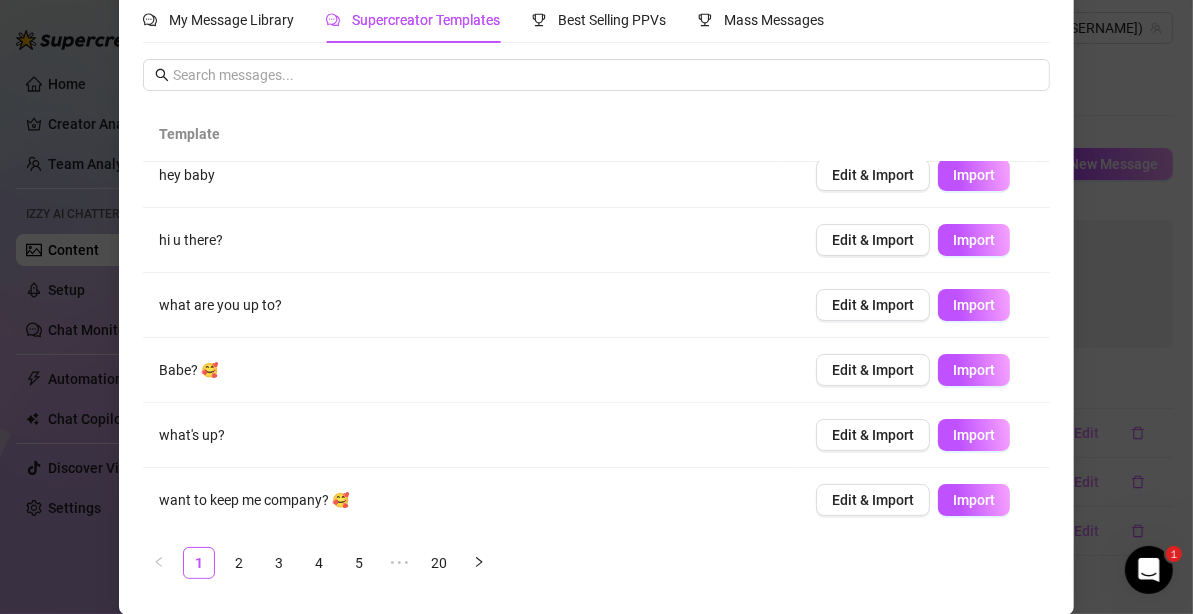 click on "5" at bounding box center [359, 563] 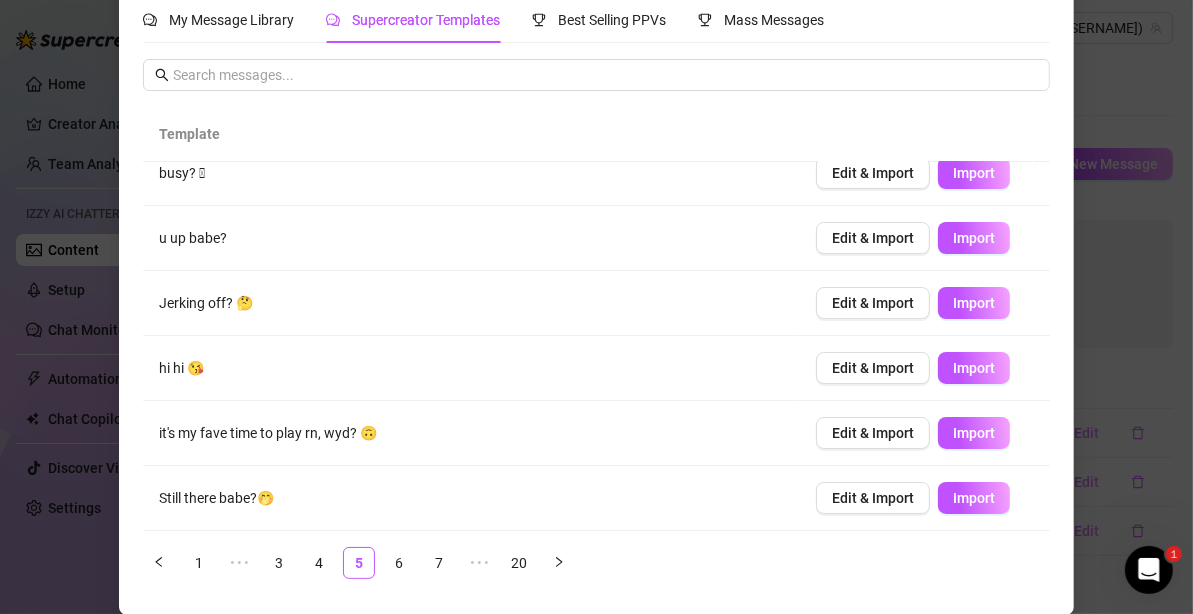 scroll, scrollTop: 0, scrollLeft: 0, axis: both 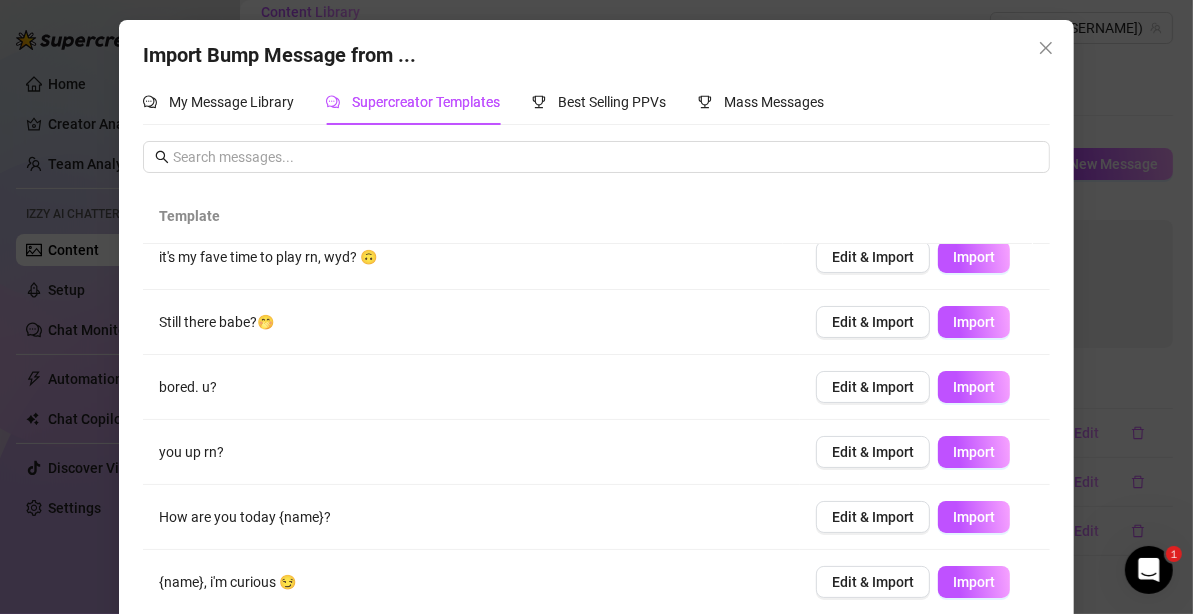 click on "Still there babe?🤭" at bounding box center (471, 322) 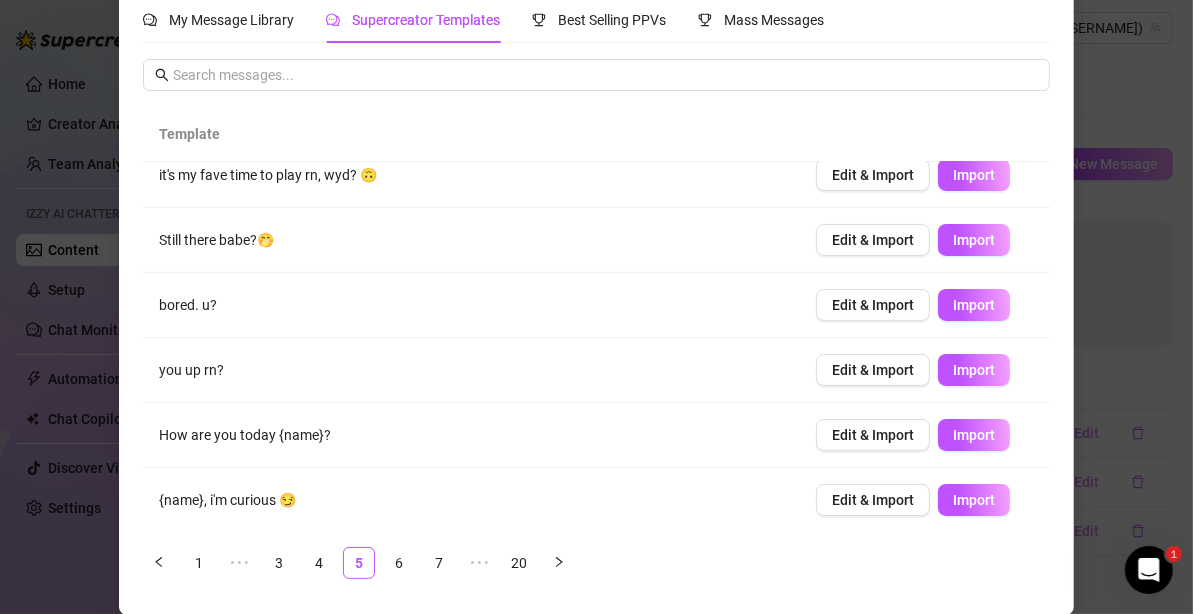 click on "6" at bounding box center [399, 563] 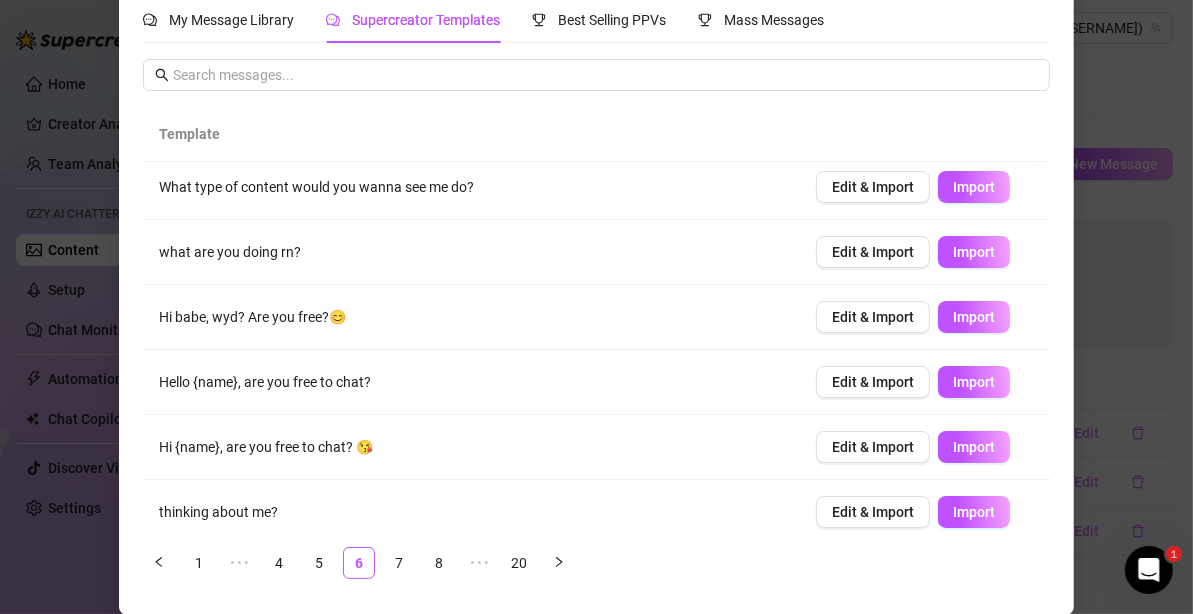 scroll, scrollTop: 279, scrollLeft: 0, axis: vertical 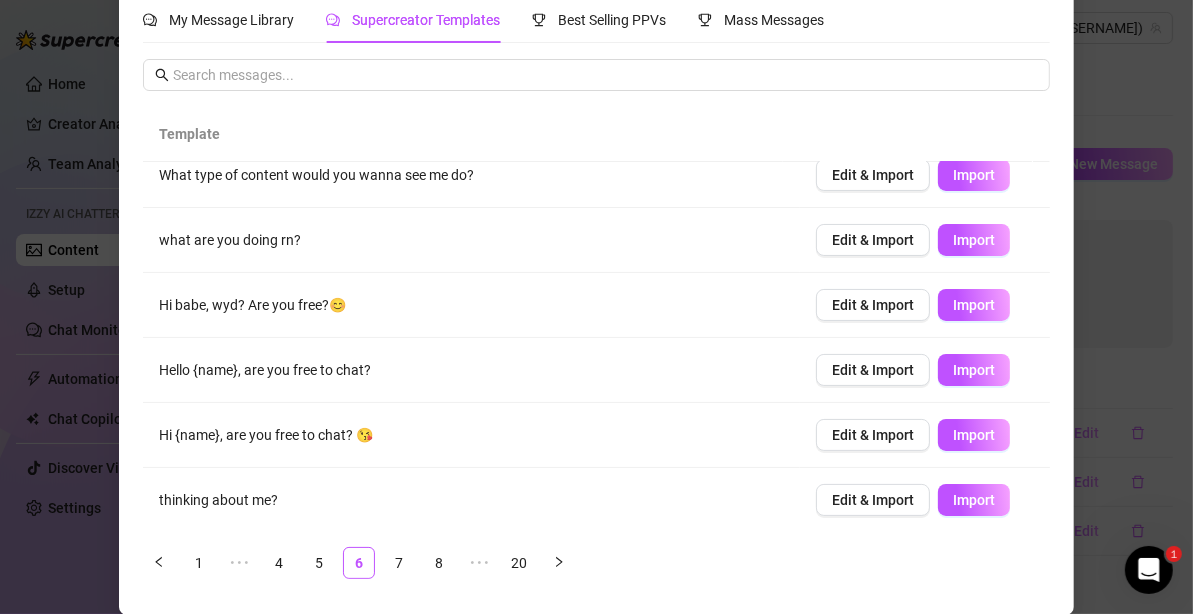click on "7" at bounding box center (399, 563) 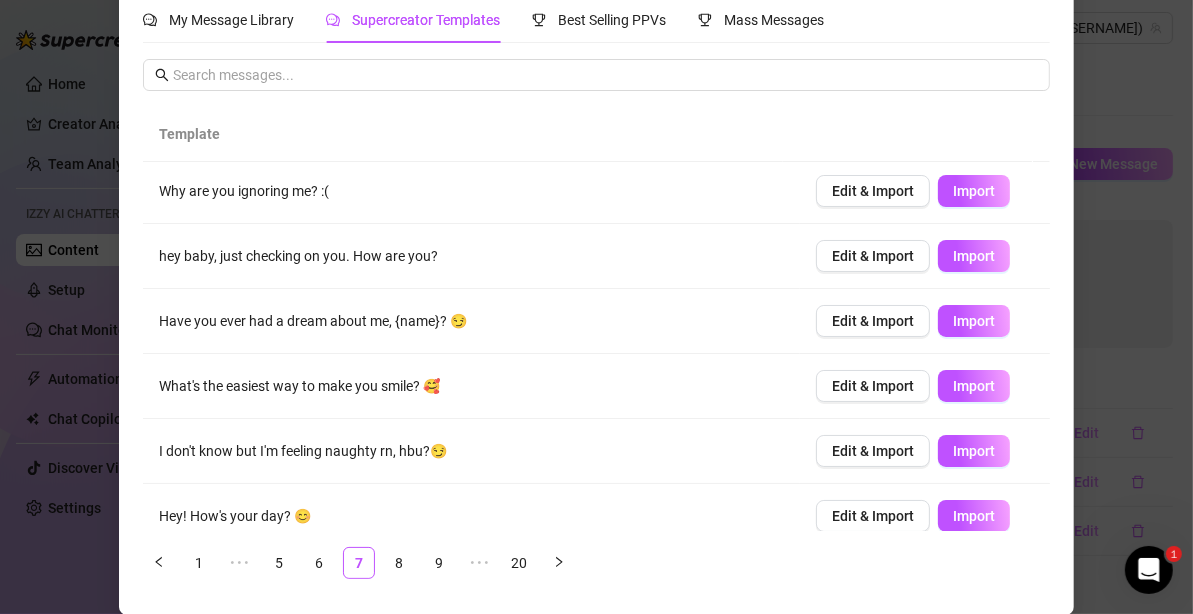 scroll, scrollTop: 74, scrollLeft: 0, axis: vertical 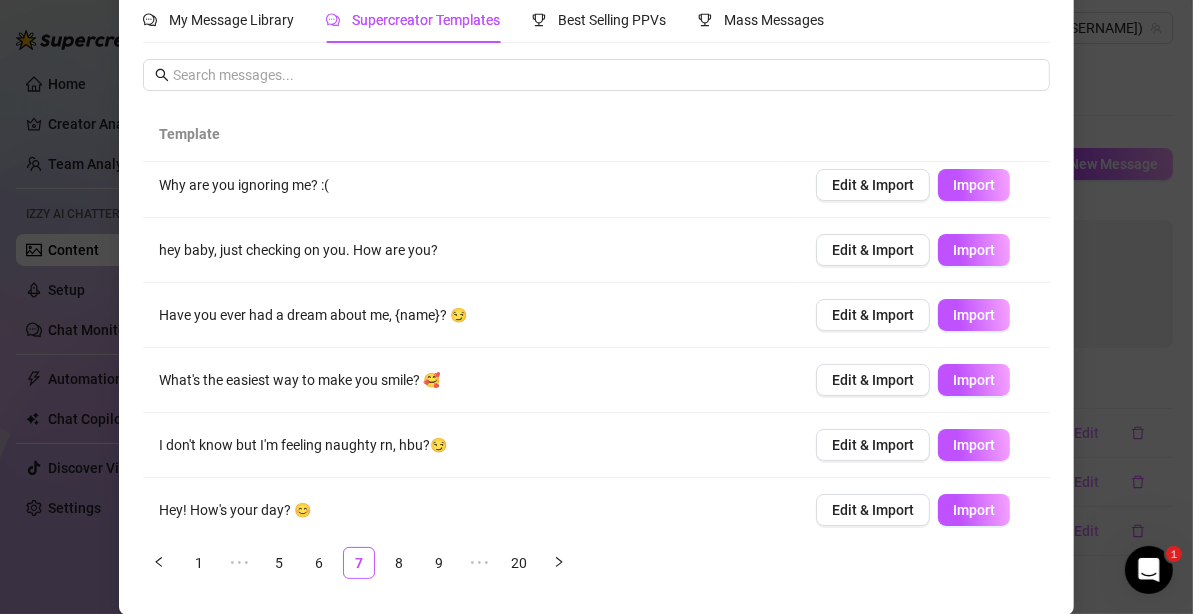 click on "Import" at bounding box center [974, 445] 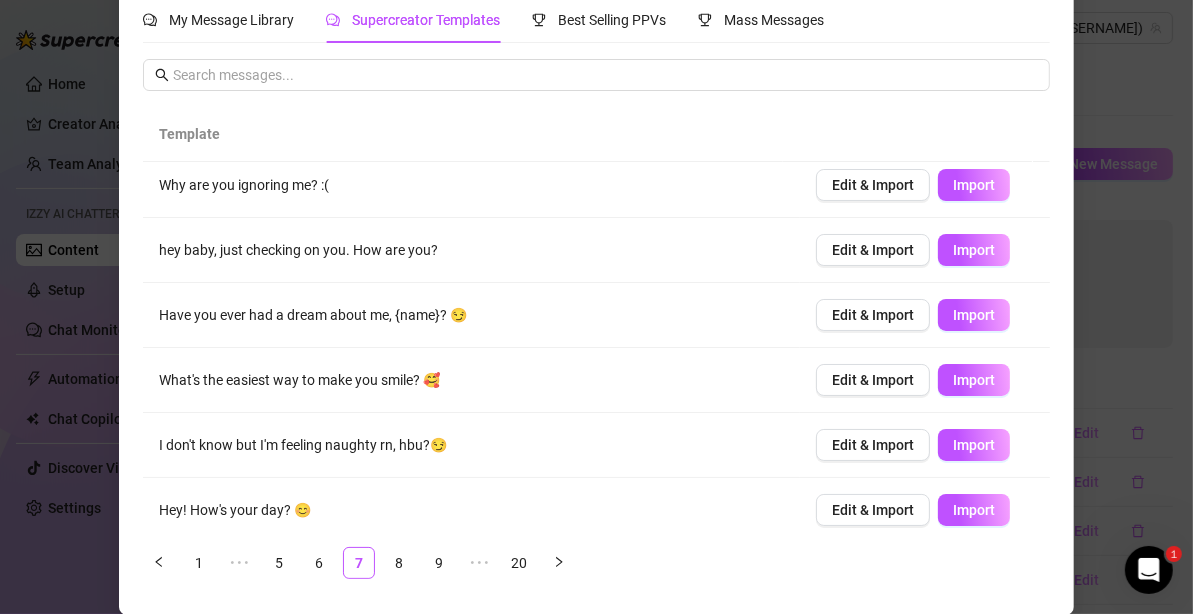 type 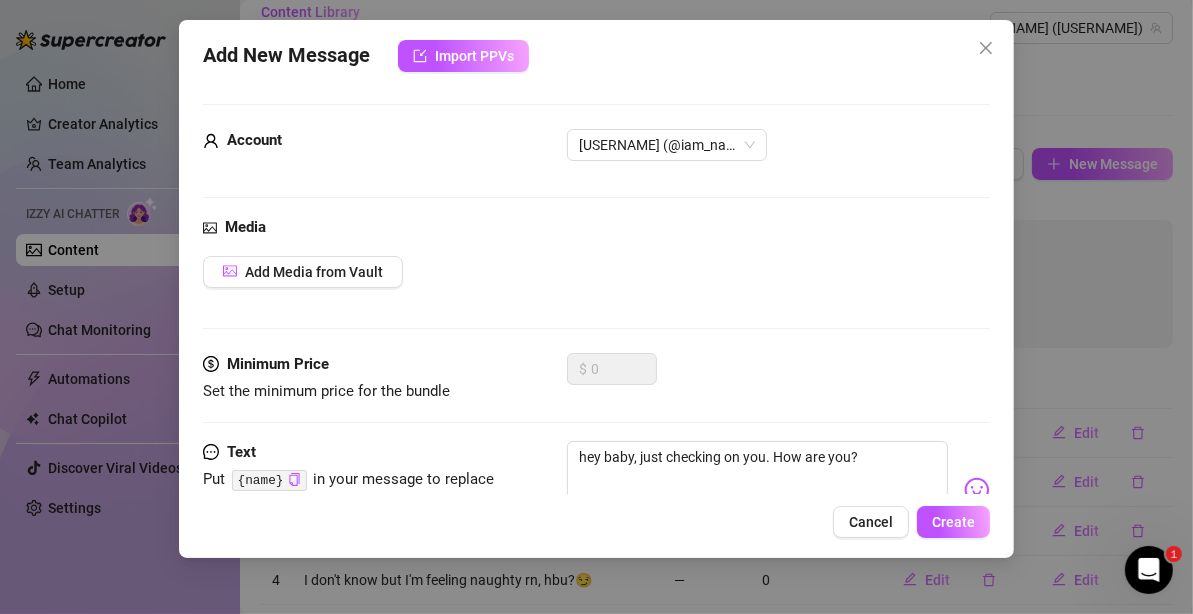 scroll, scrollTop: 62, scrollLeft: 0, axis: vertical 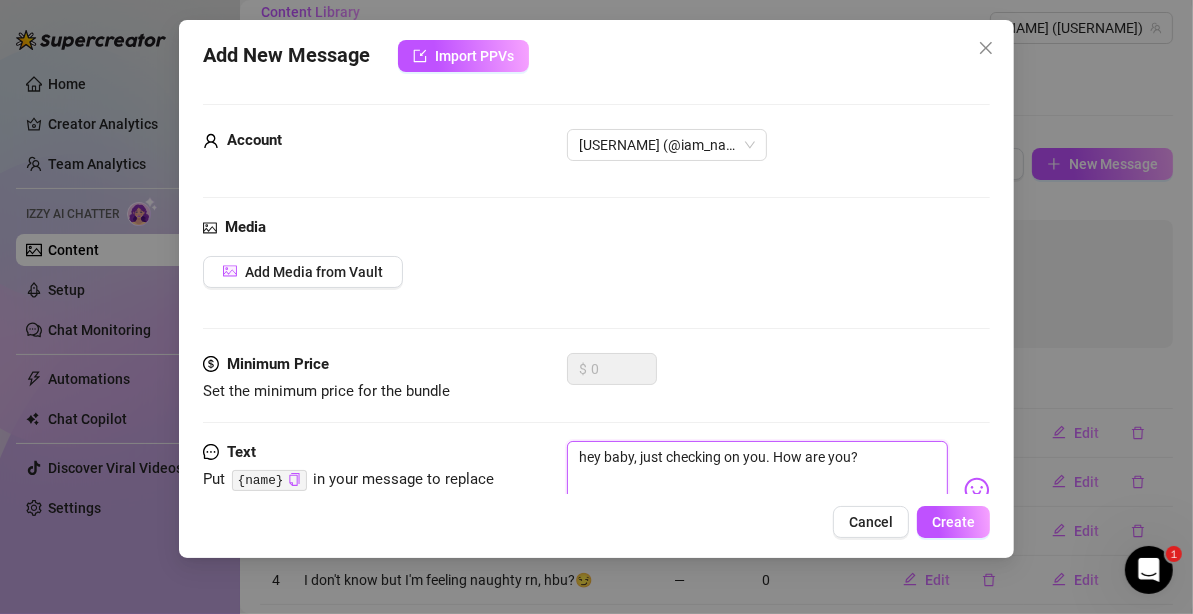 drag, startPoint x: 584, startPoint y: 452, endPoint x: 563, endPoint y: 452, distance: 21 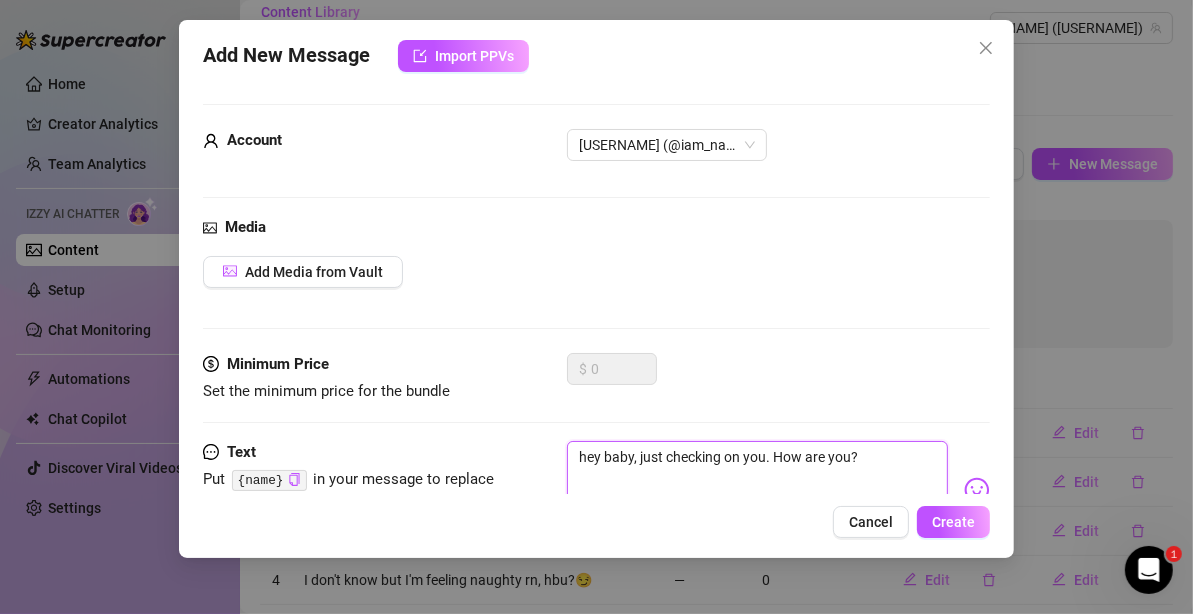 click on "Text Put   {name}   in your message to replace it with the fan's first name. hey baby, just checking on you. How are you?" at bounding box center (596, 490) 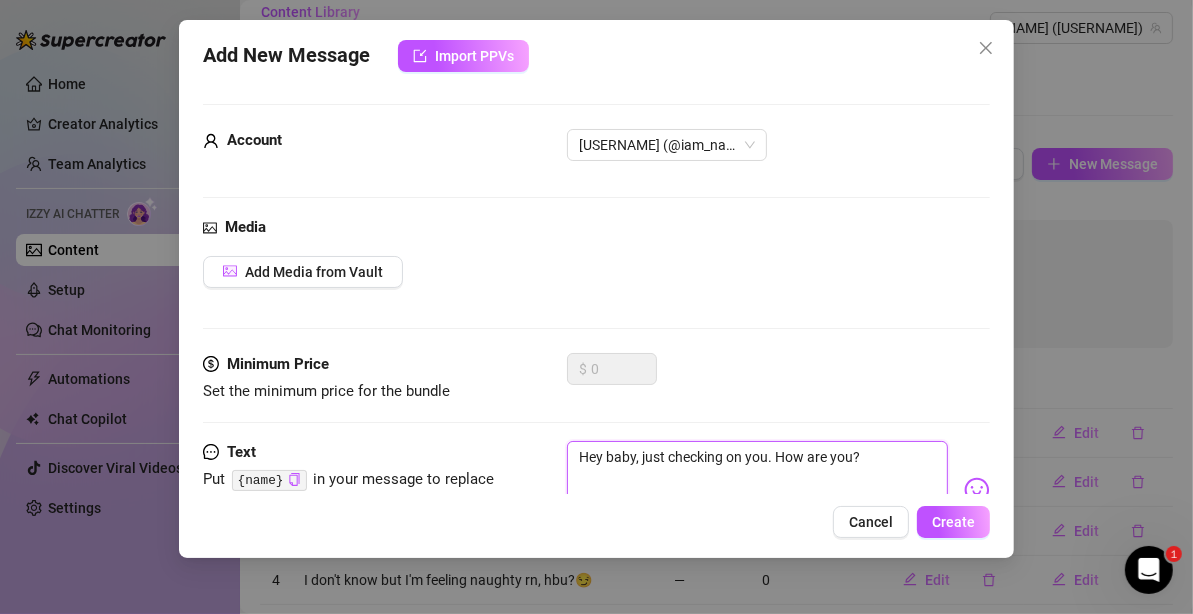 click on "Hey baby, just checking on you. How are you?" at bounding box center [757, 481] 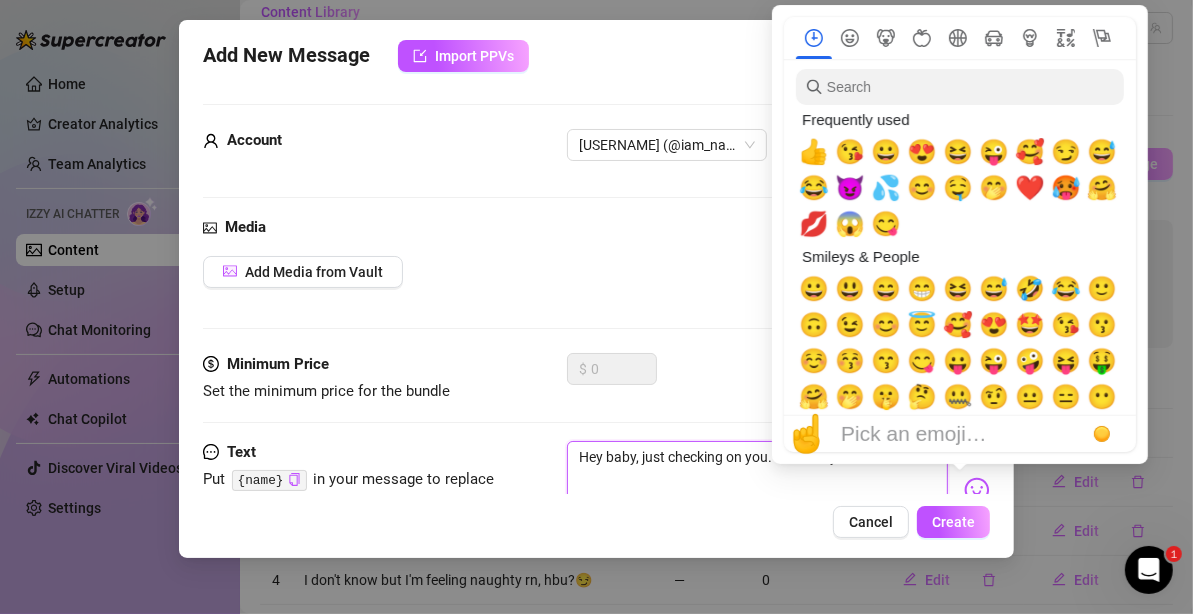 type on "Hey baby, just checking on you. How are you?" 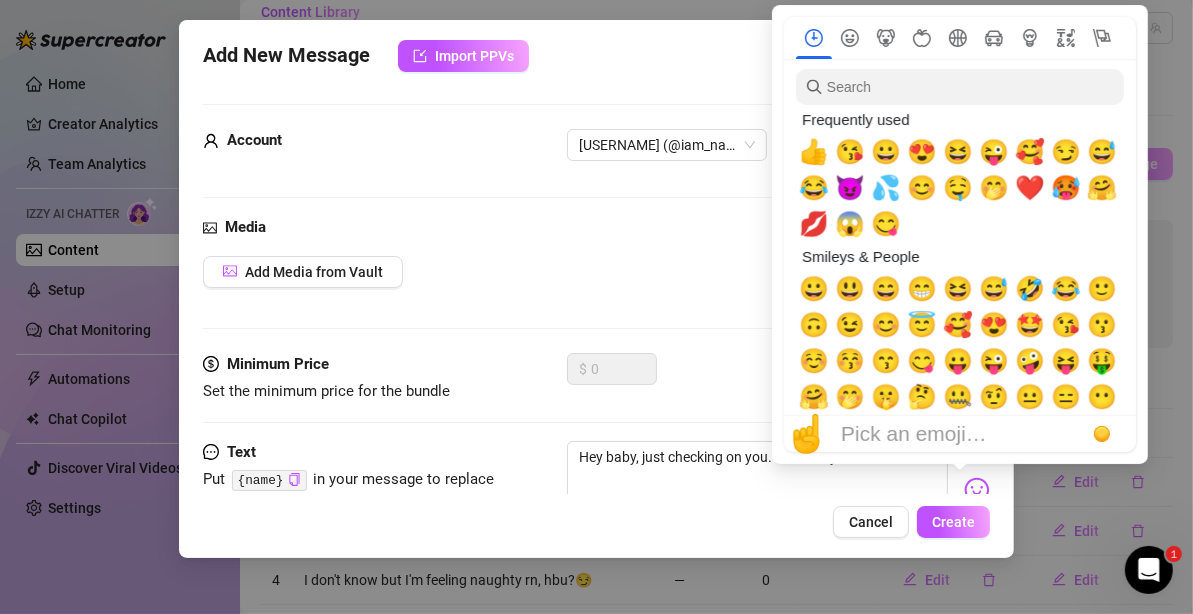 click at bounding box center (977, 490) 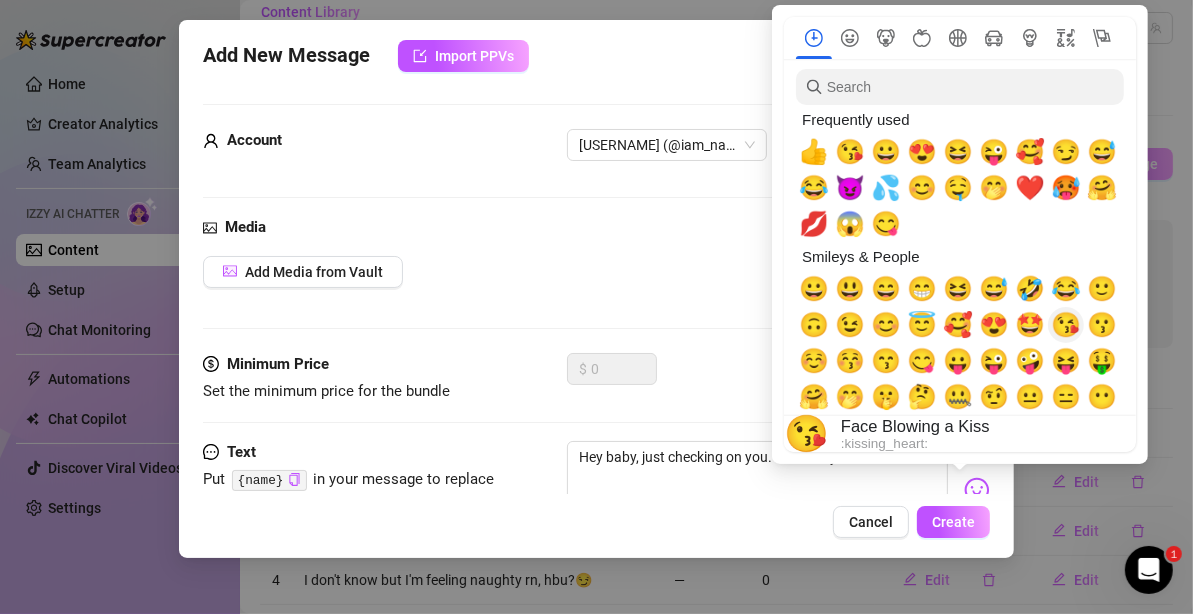 click on "😘" at bounding box center [1066, 325] 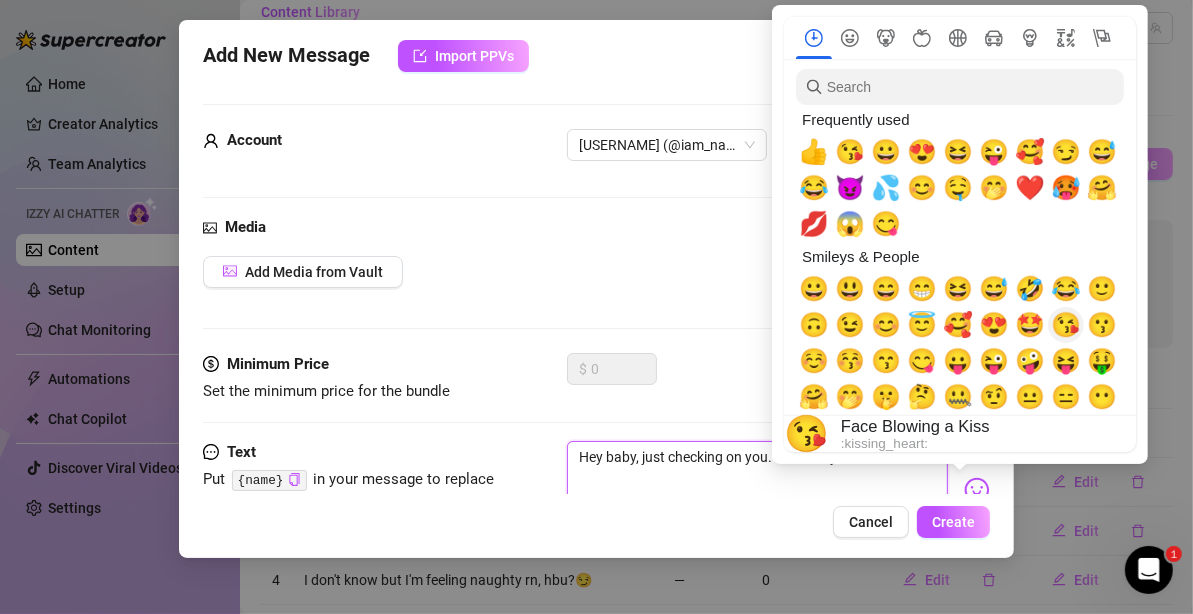 type on "Hey baby, just checking on you. How are you?😘" 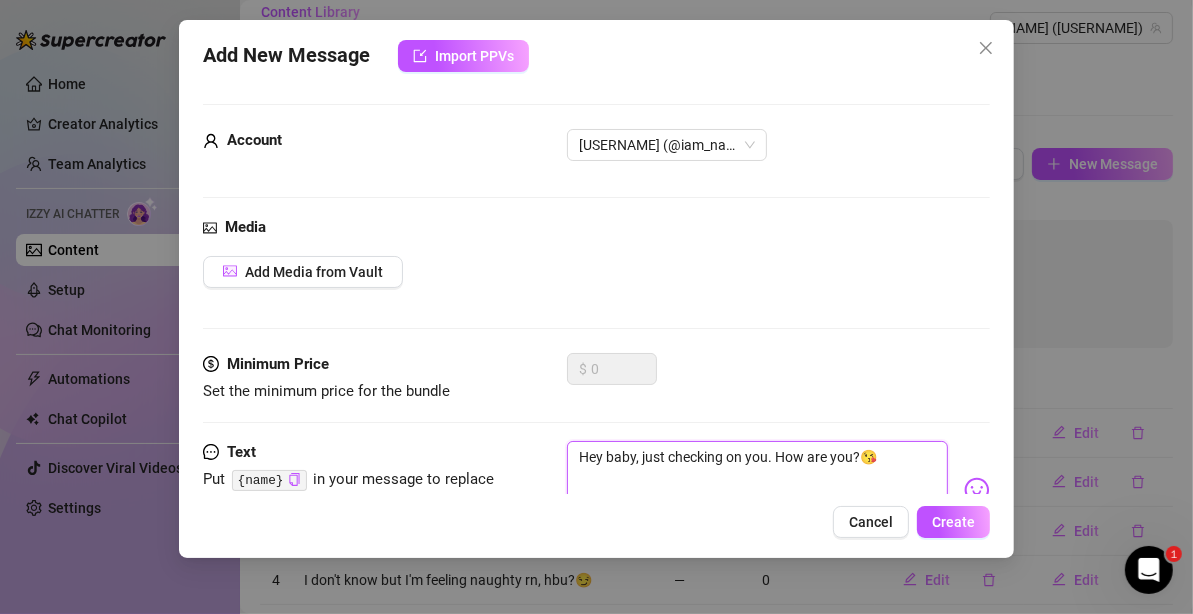 type on "Hey baby, just checking on you. How are you?😘" 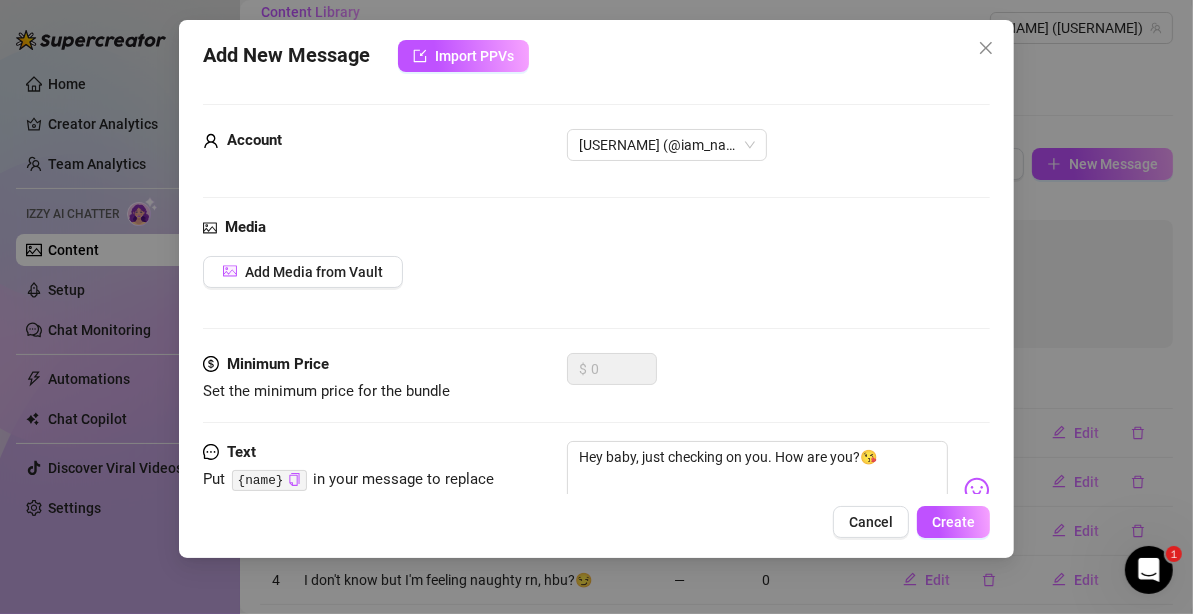 click on "Create" at bounding box center [953, 522] 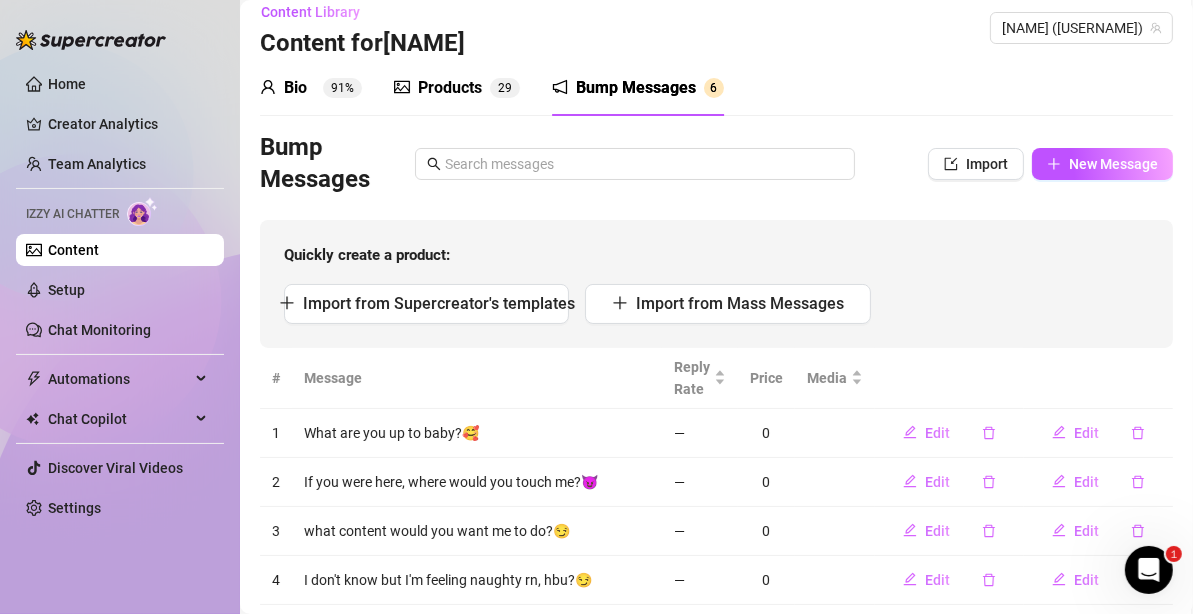 scroll, scrollTop: 165, scrollLeft: 0, axis: vertical 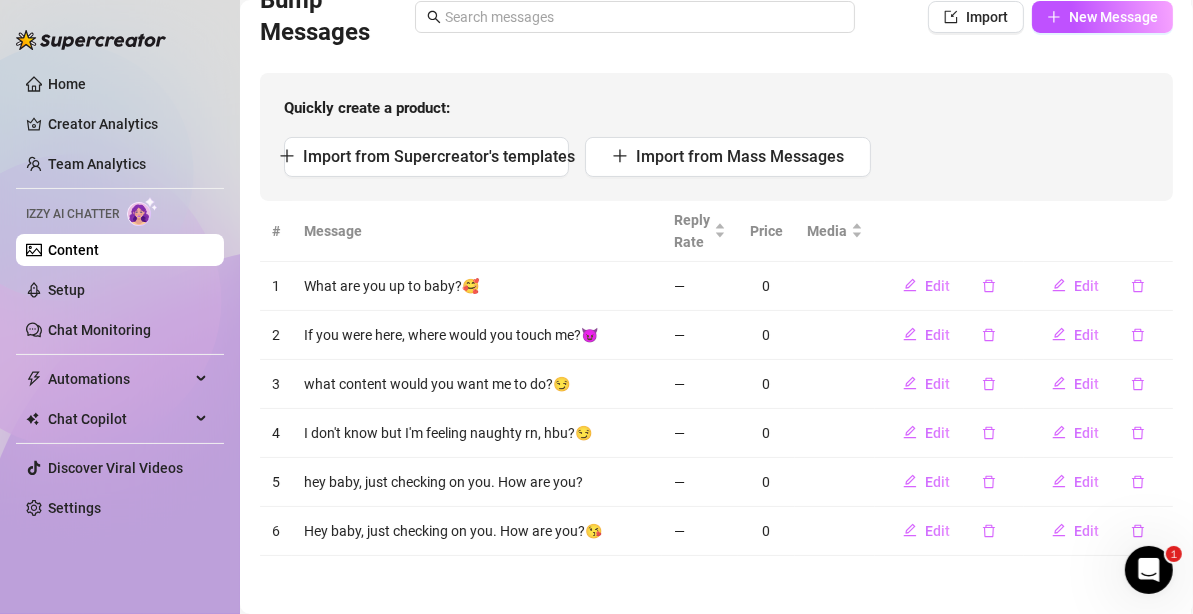 click 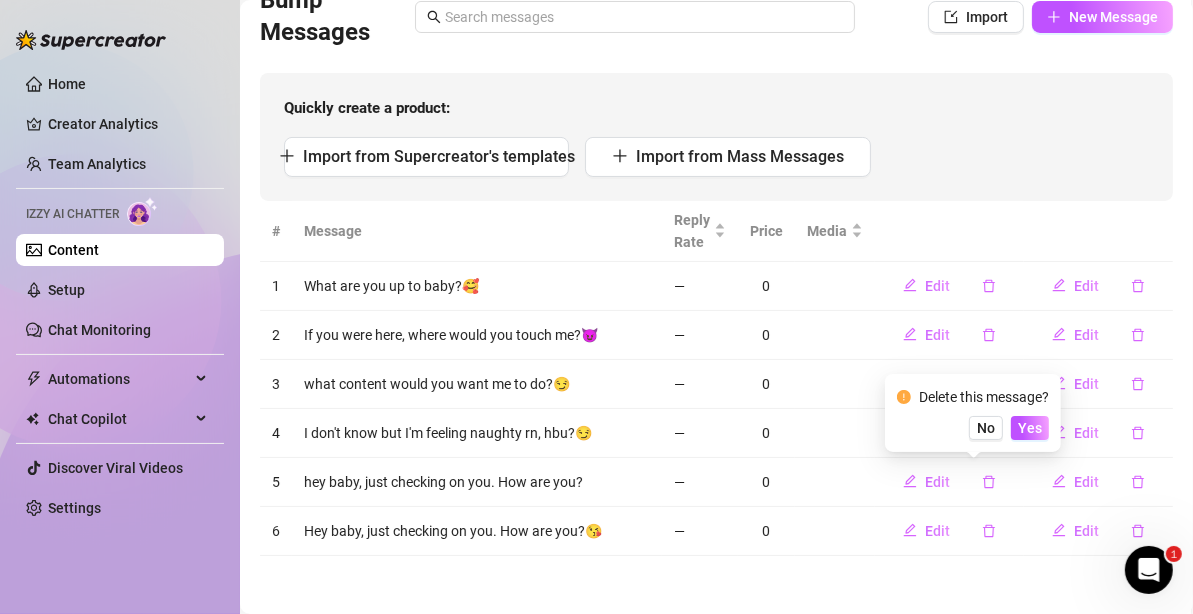 click on "Yes" at bounding box center (1030, 428) 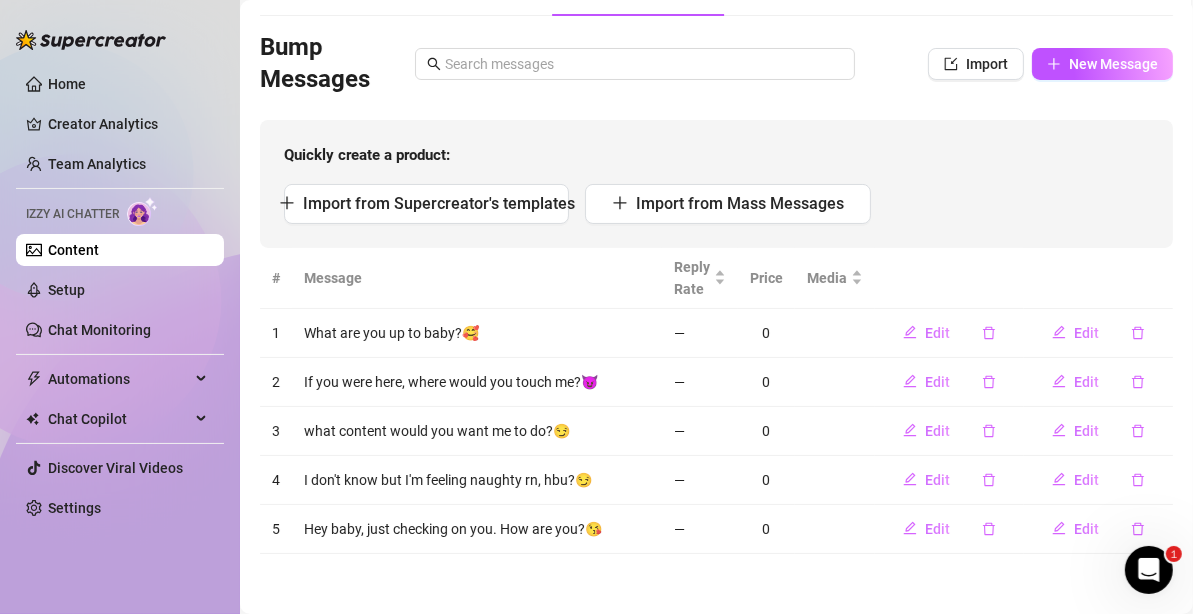 scroll, scrollTop: 116, scrollLeft: 0, axis: vertical 